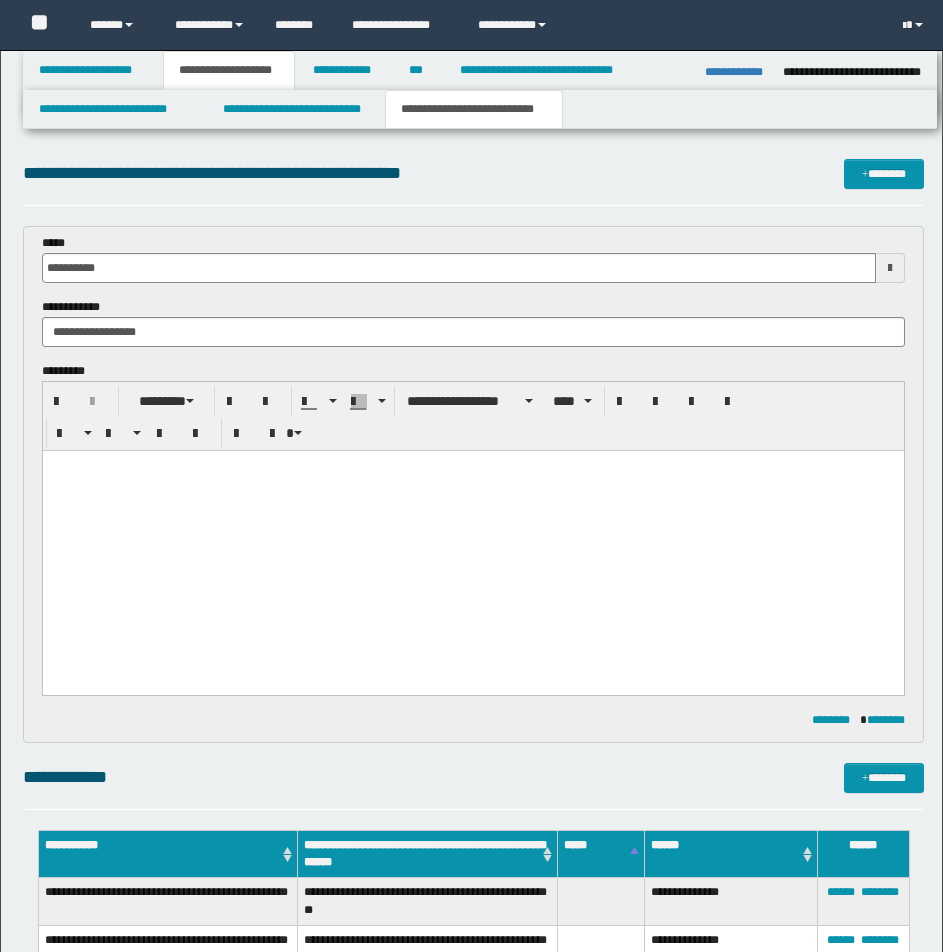 scroll, scrollTop: 603, scrollLeft: 0, axis: vertical 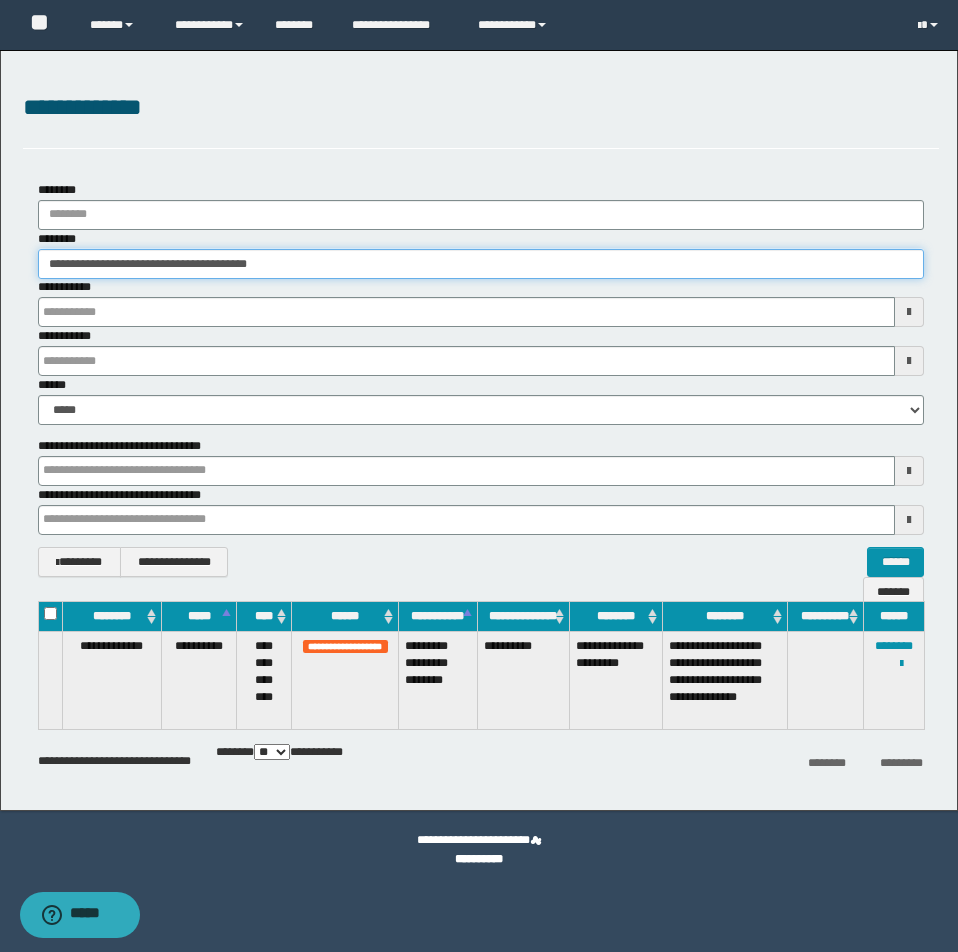 click on "**********" at bounding box center [481, 264] 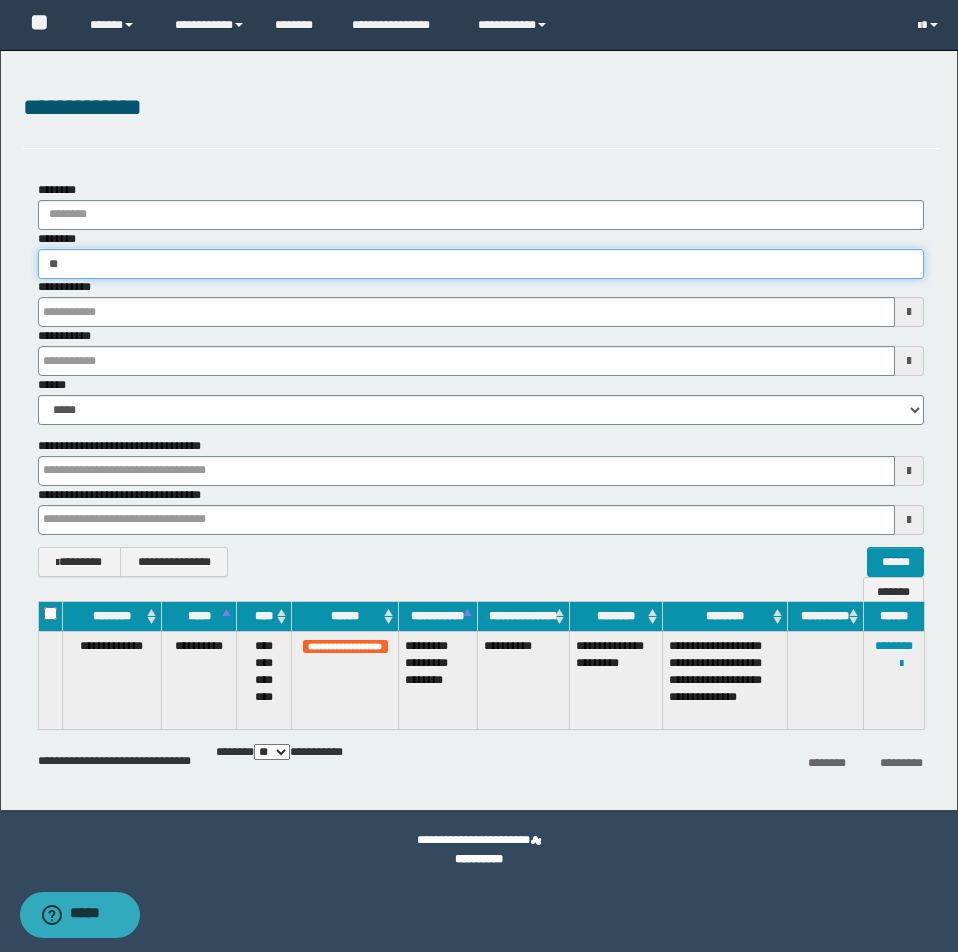 type on "*" 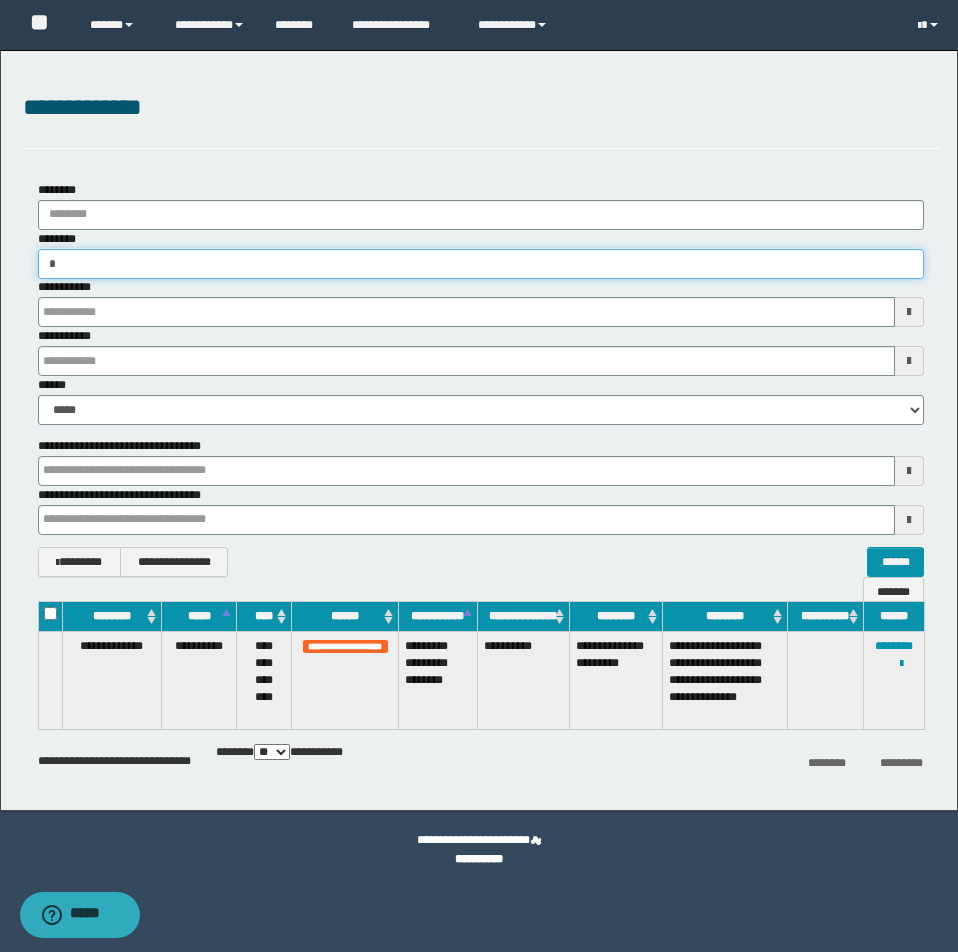 type on "**" 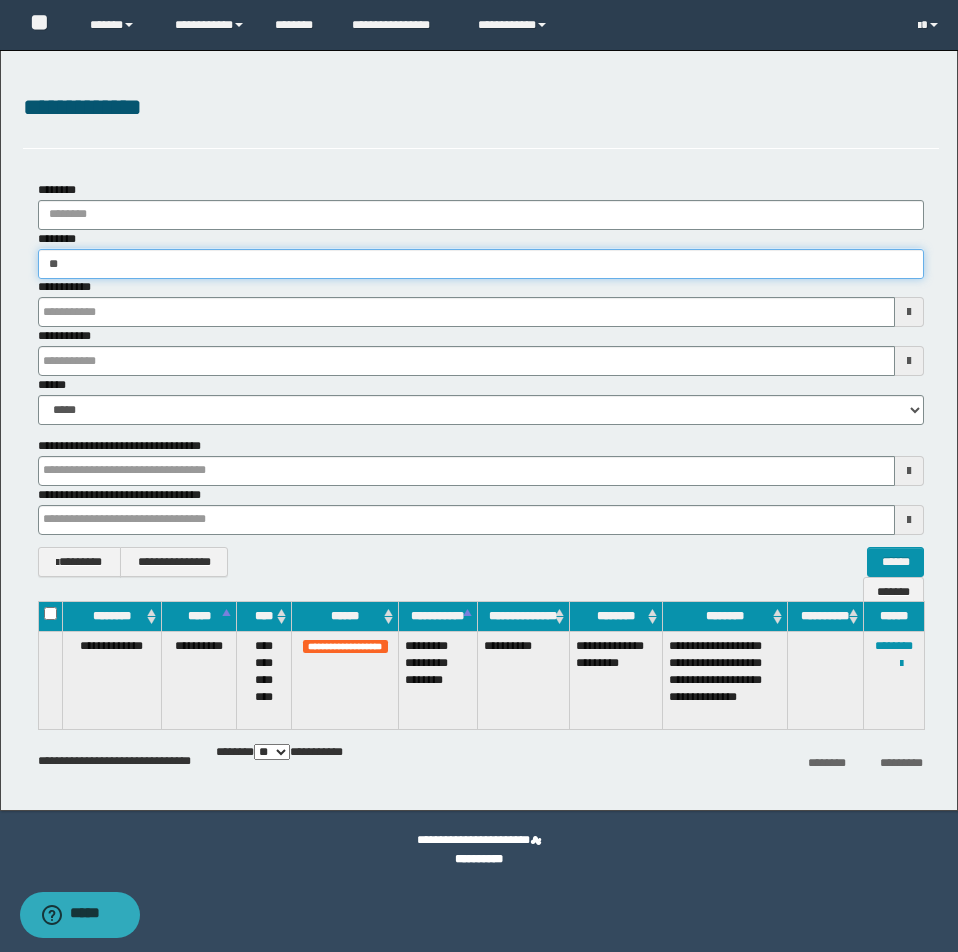 type on "**" 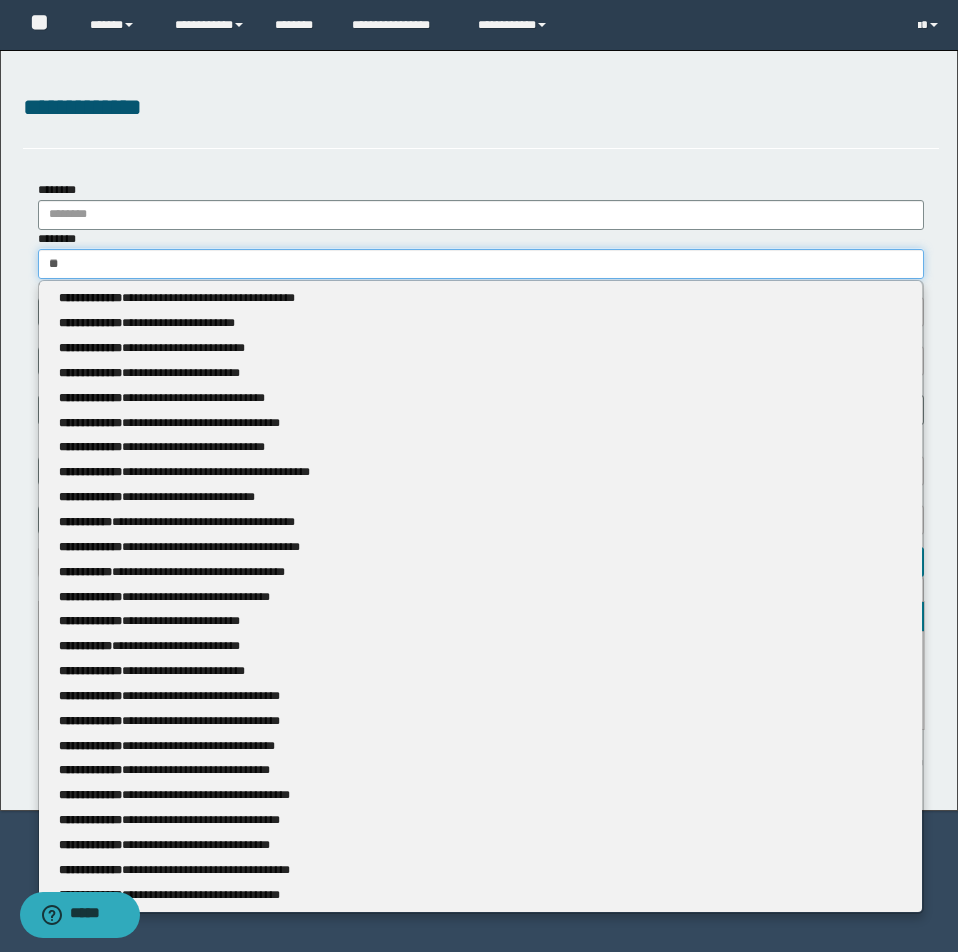 type 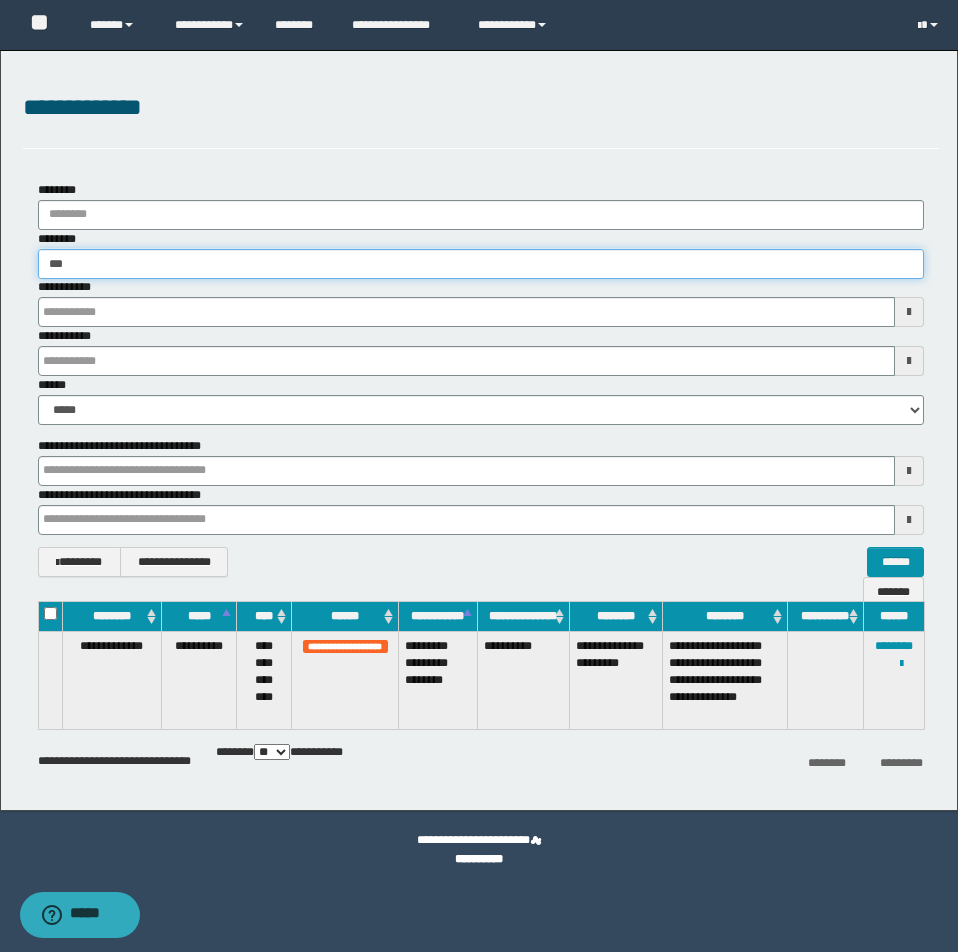 type on "****" 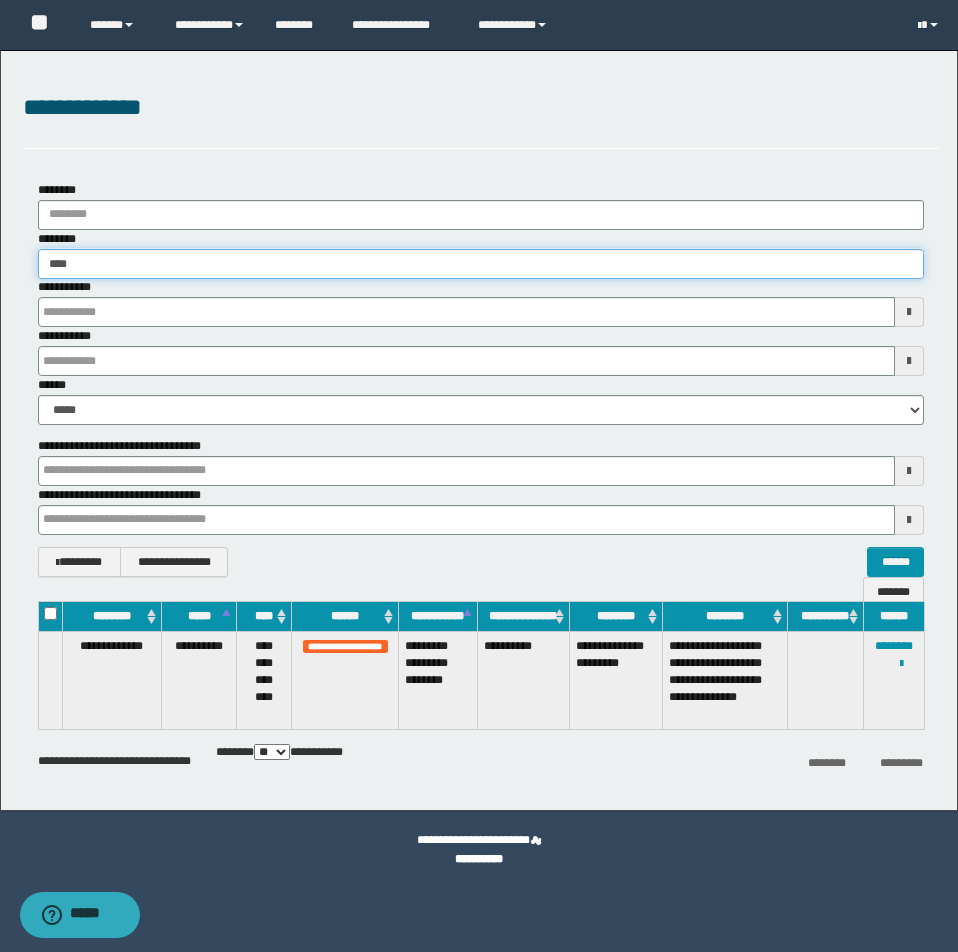 type on "****" 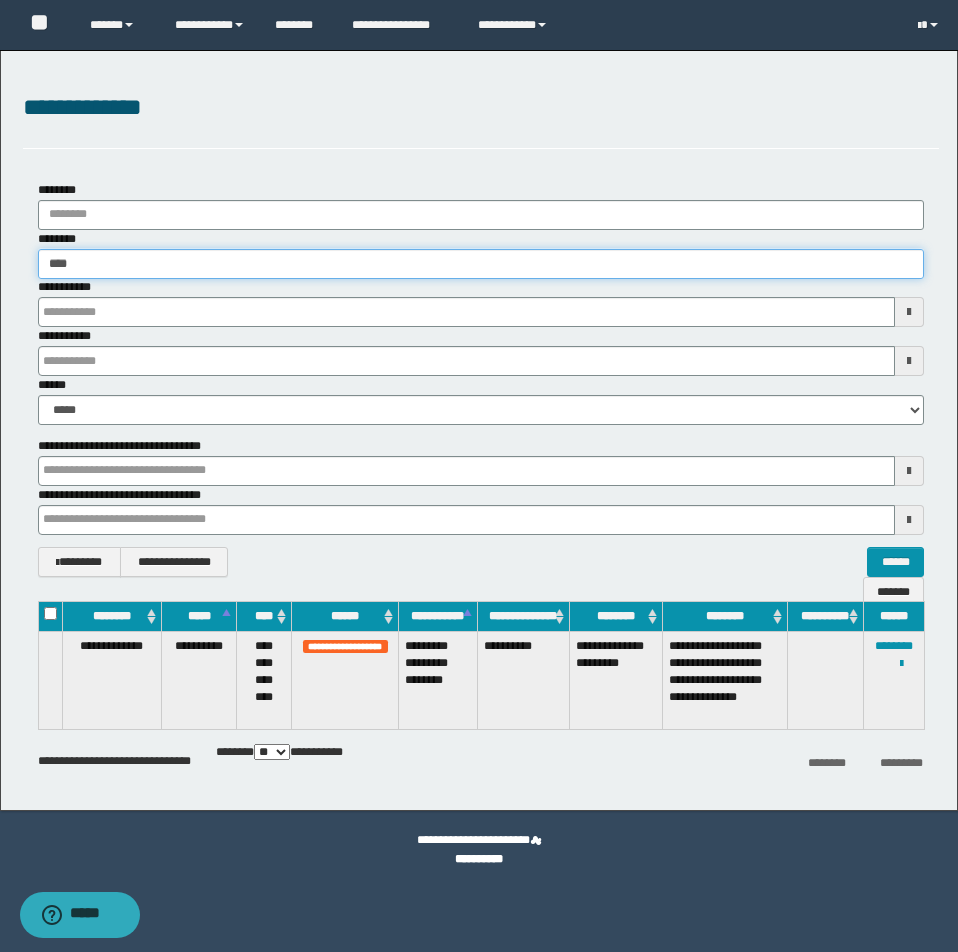 type 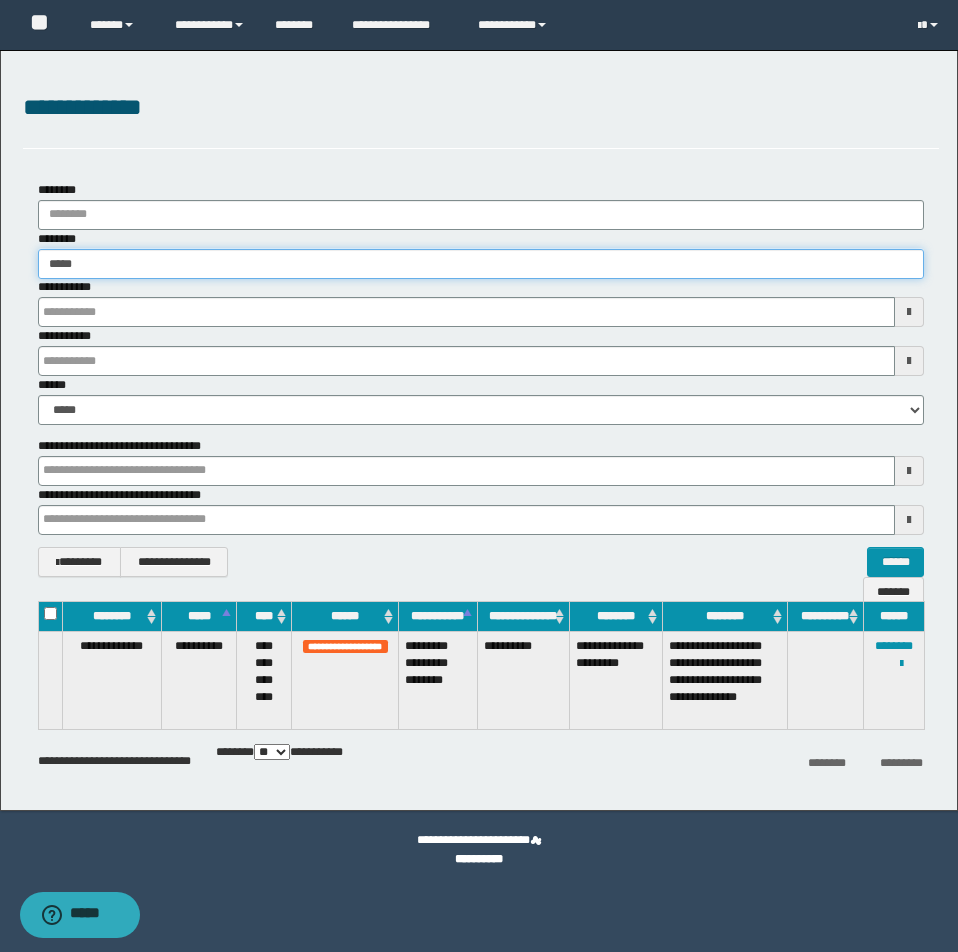 type on "******" 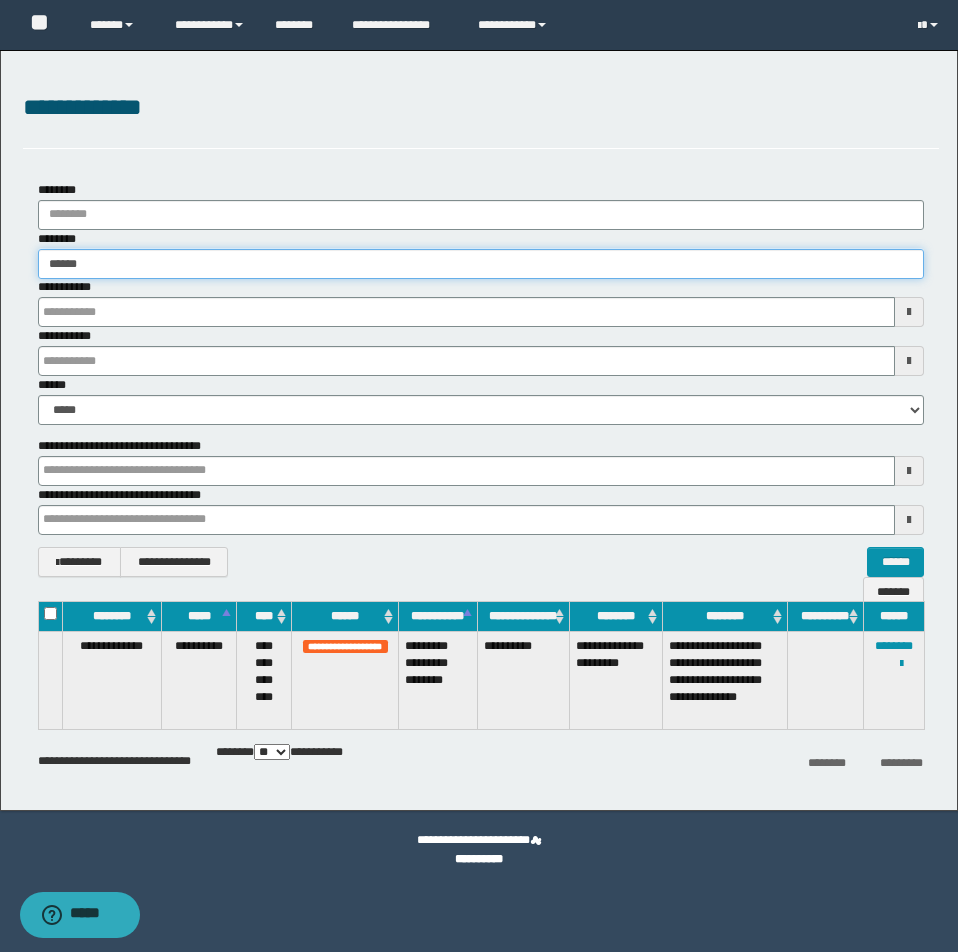 type on "******" 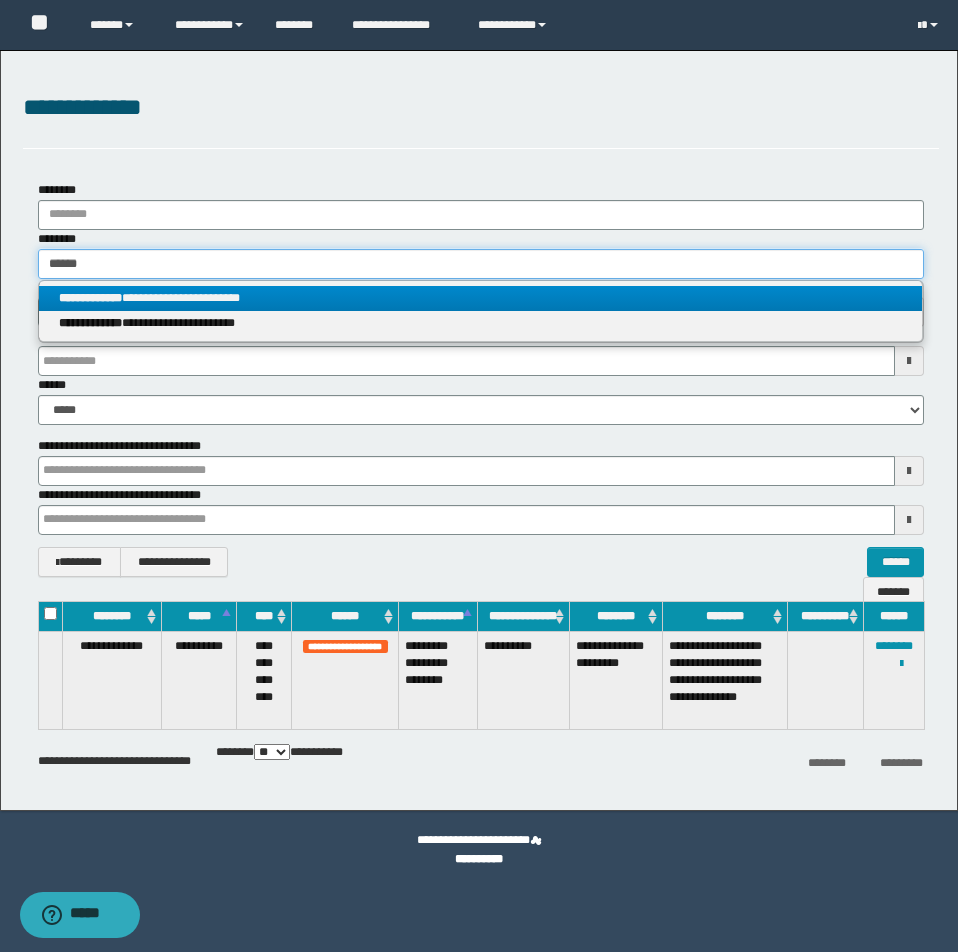 type on "******" 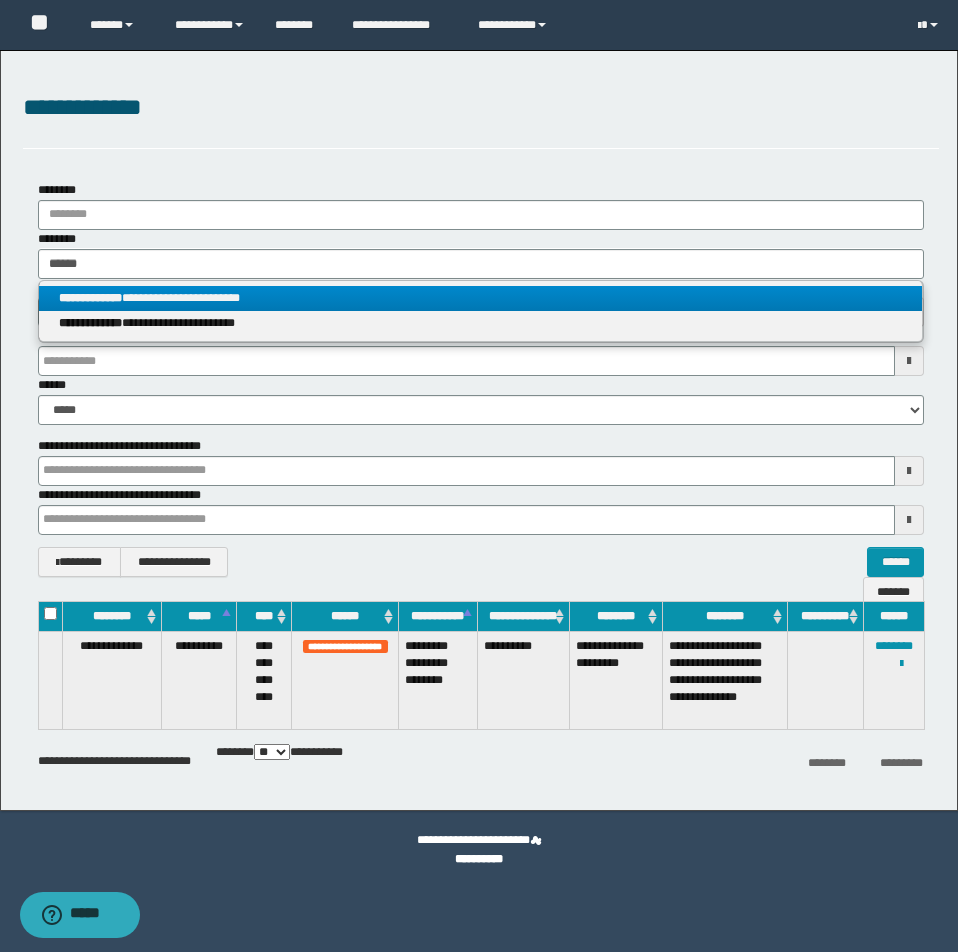 click on "**********" at bounding box center [480, 298] 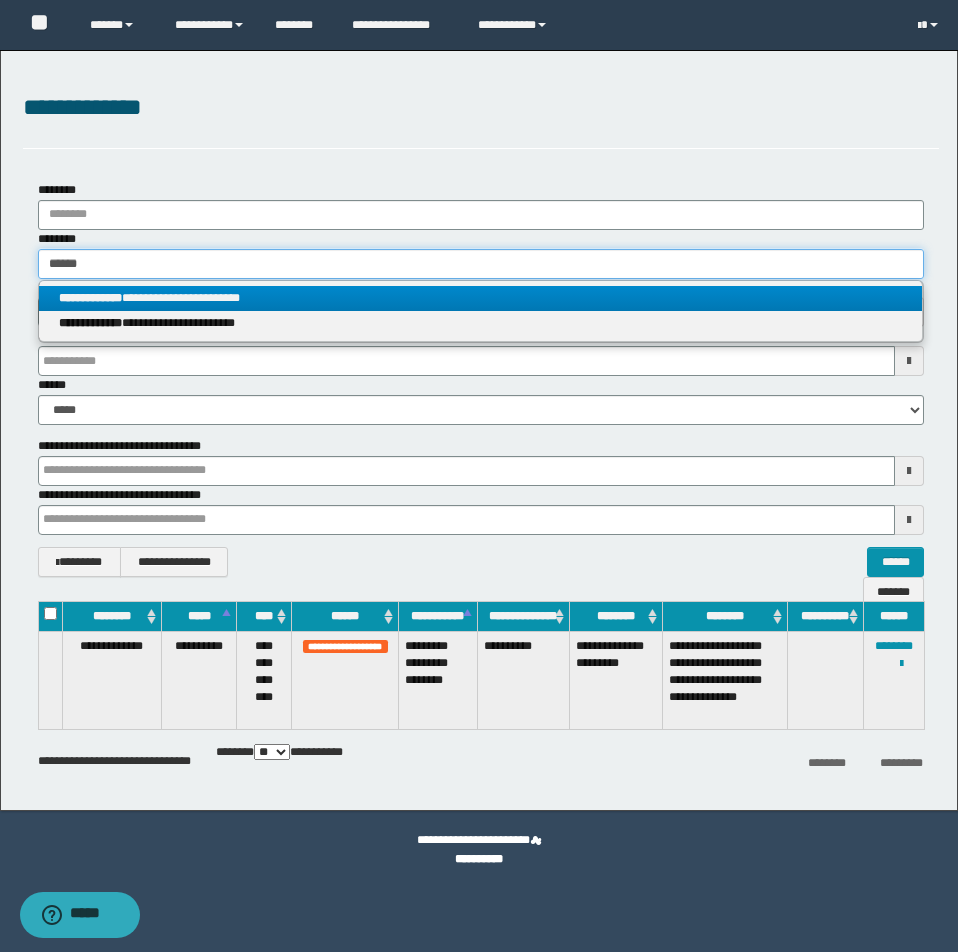 type 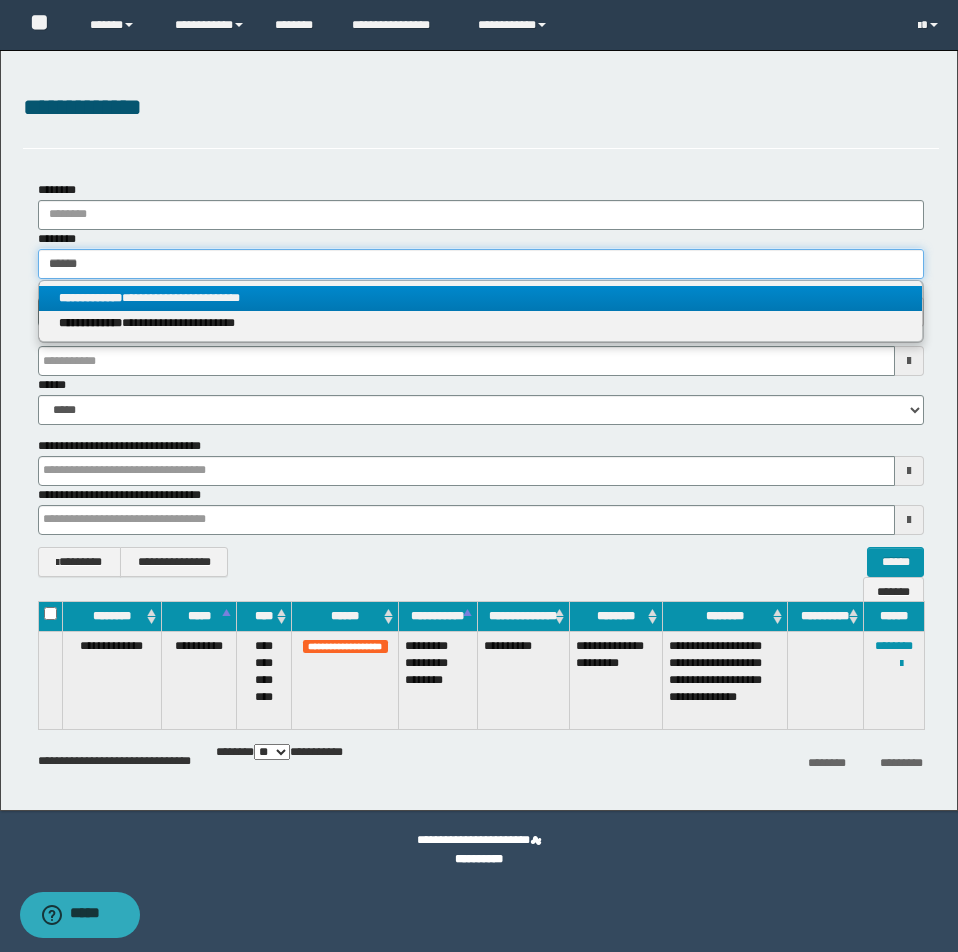 type on "**********" 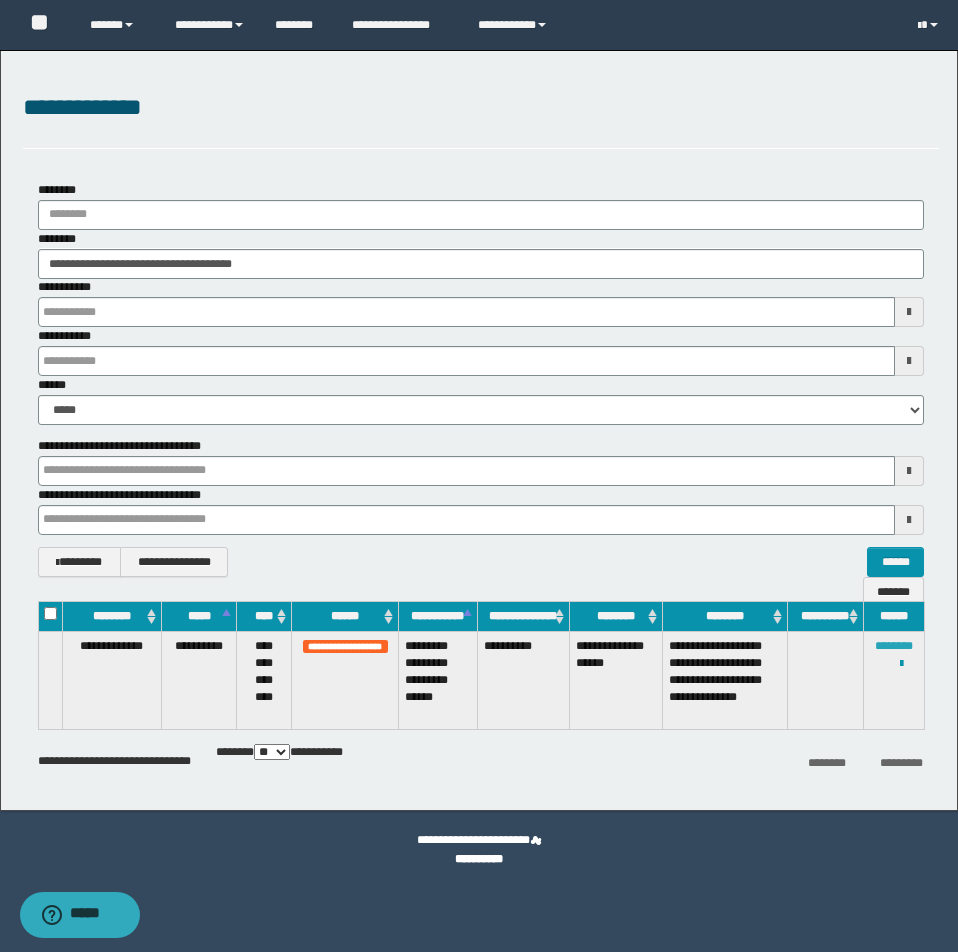 click on "********" at bounding box center (894, 646) 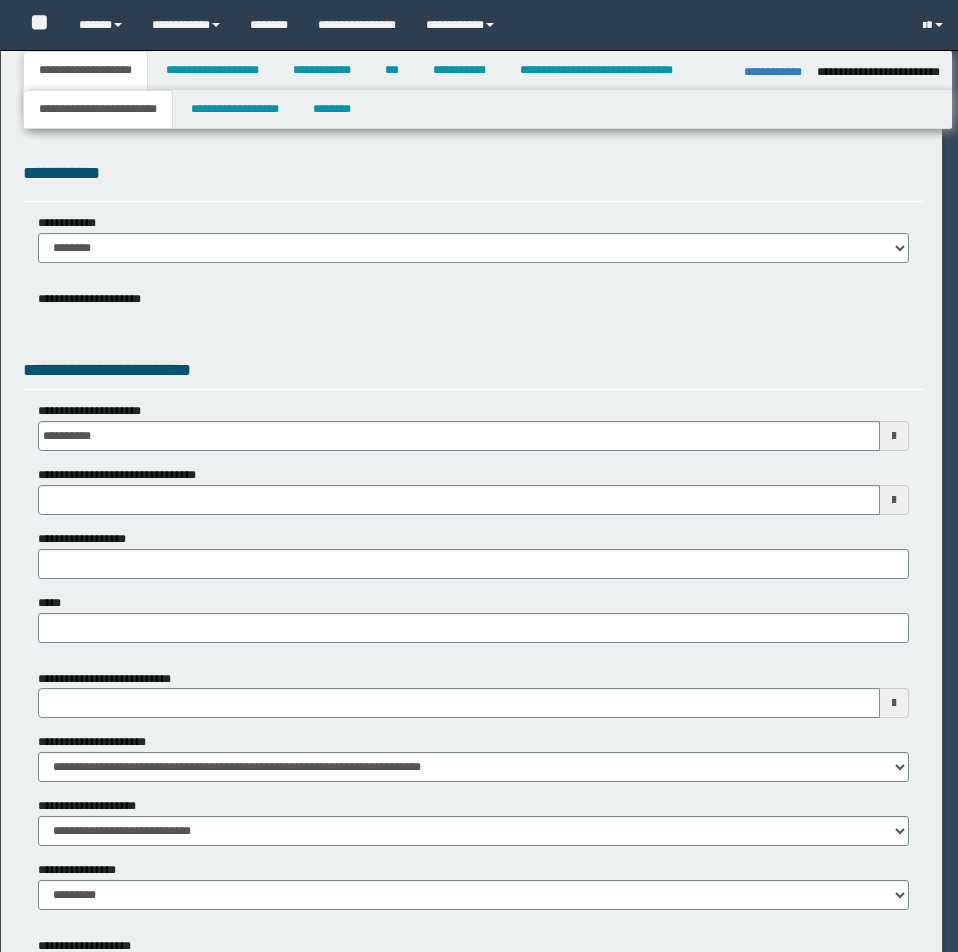select on "**" 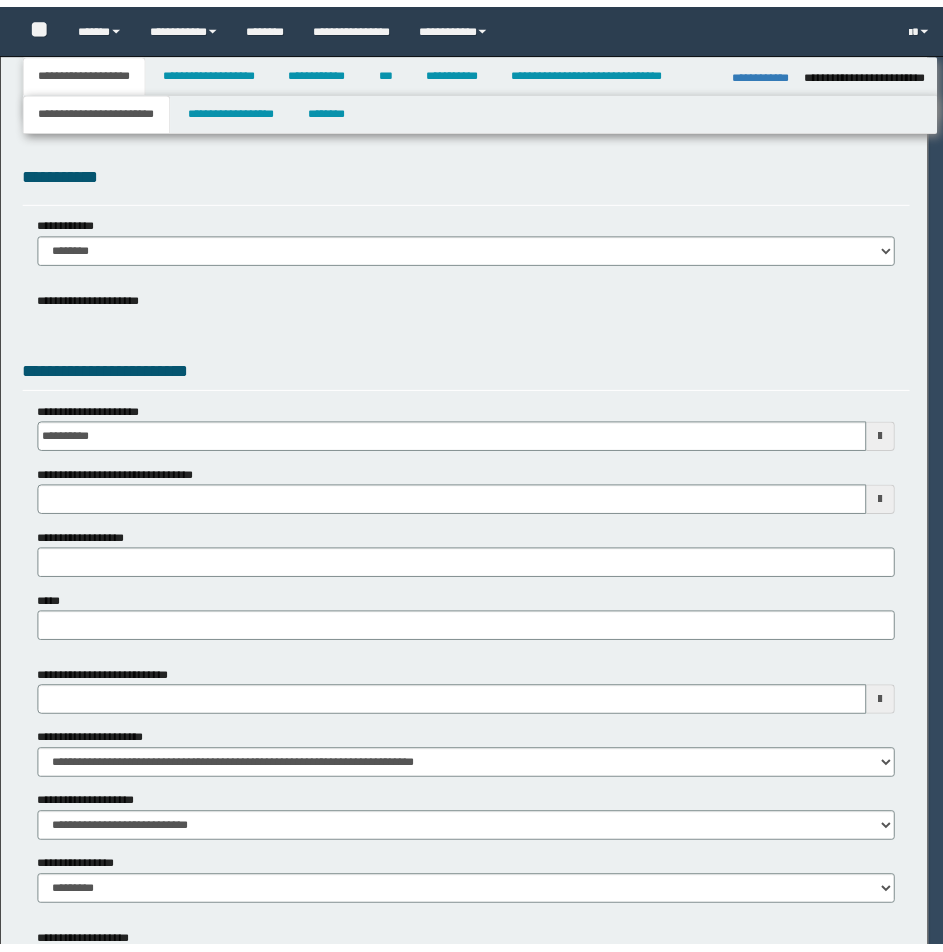 scroll, scrollTop: 0, scrollLeft: 0, axis: both 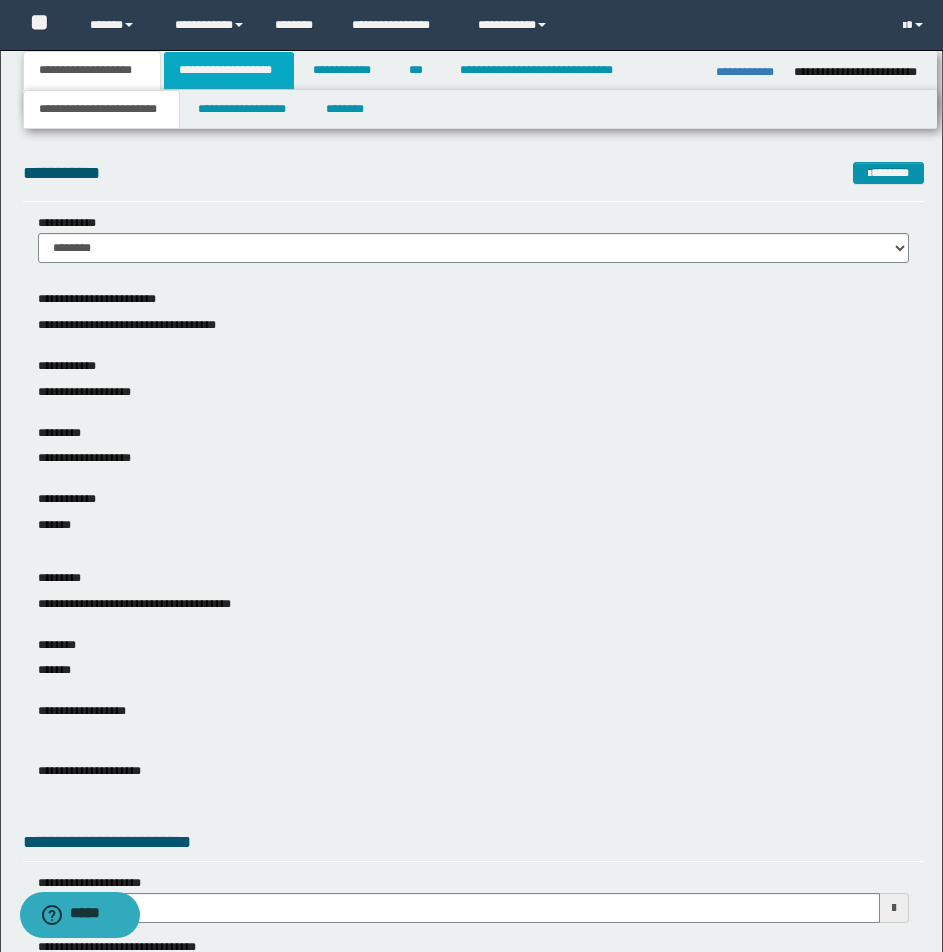 click on "**********" at bounding box center (229, 70) 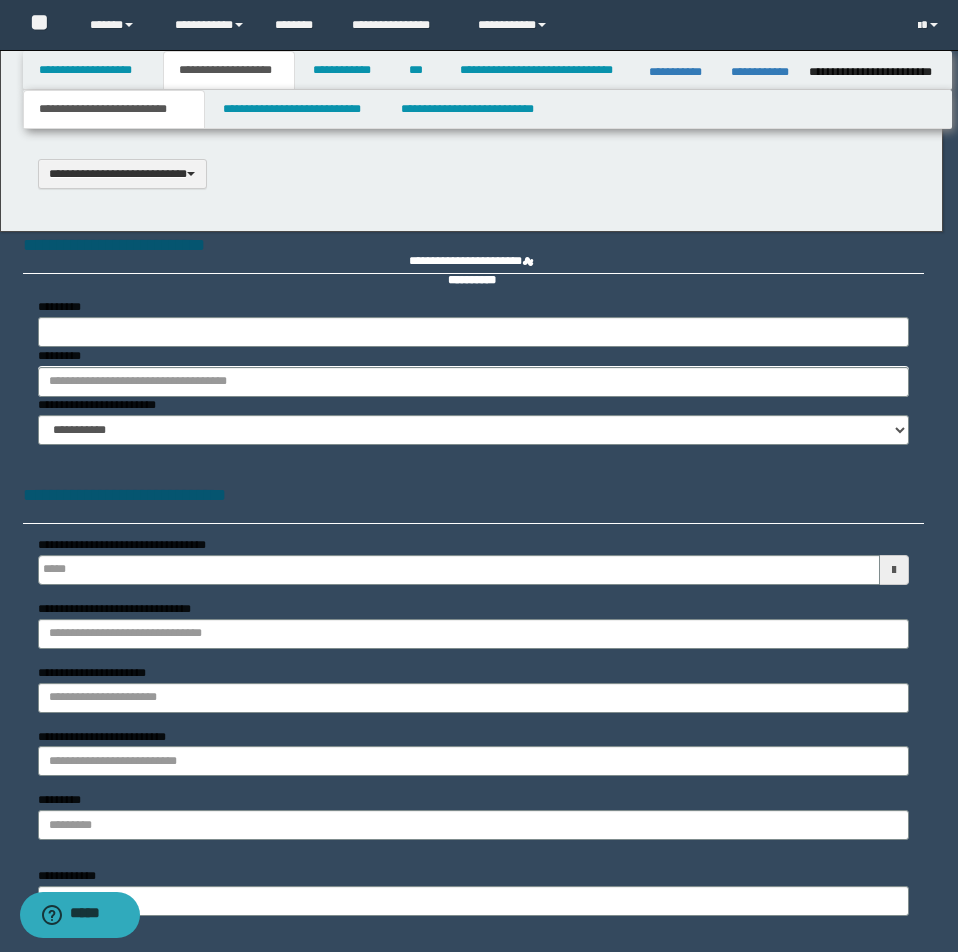 type 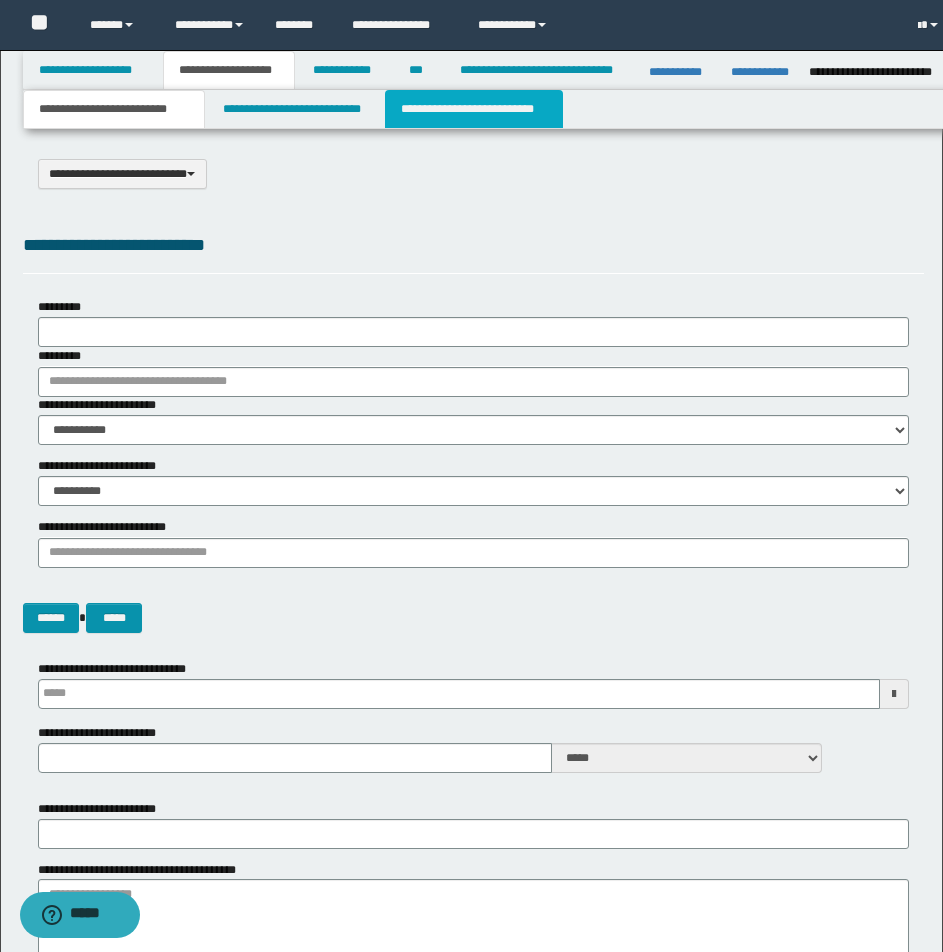 click on "**********" at bounding box center (474, 109) 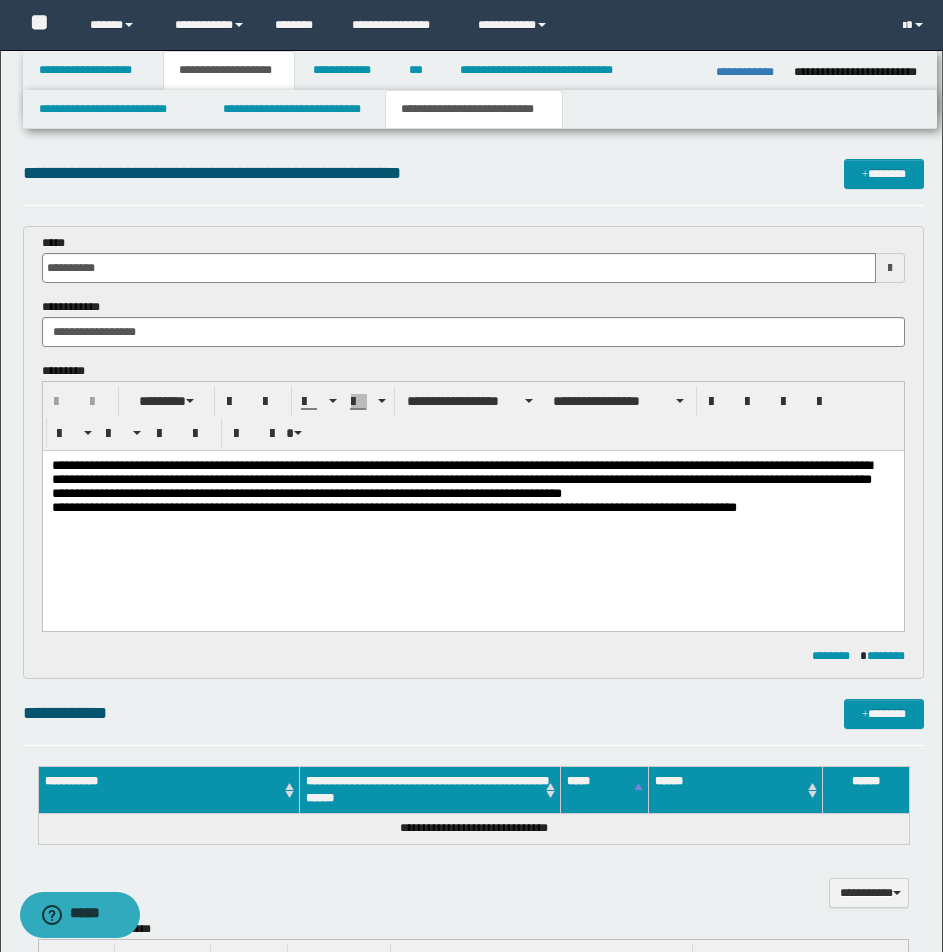 scroll, scrollTop: 0, scrollLeft: 0, axis: both 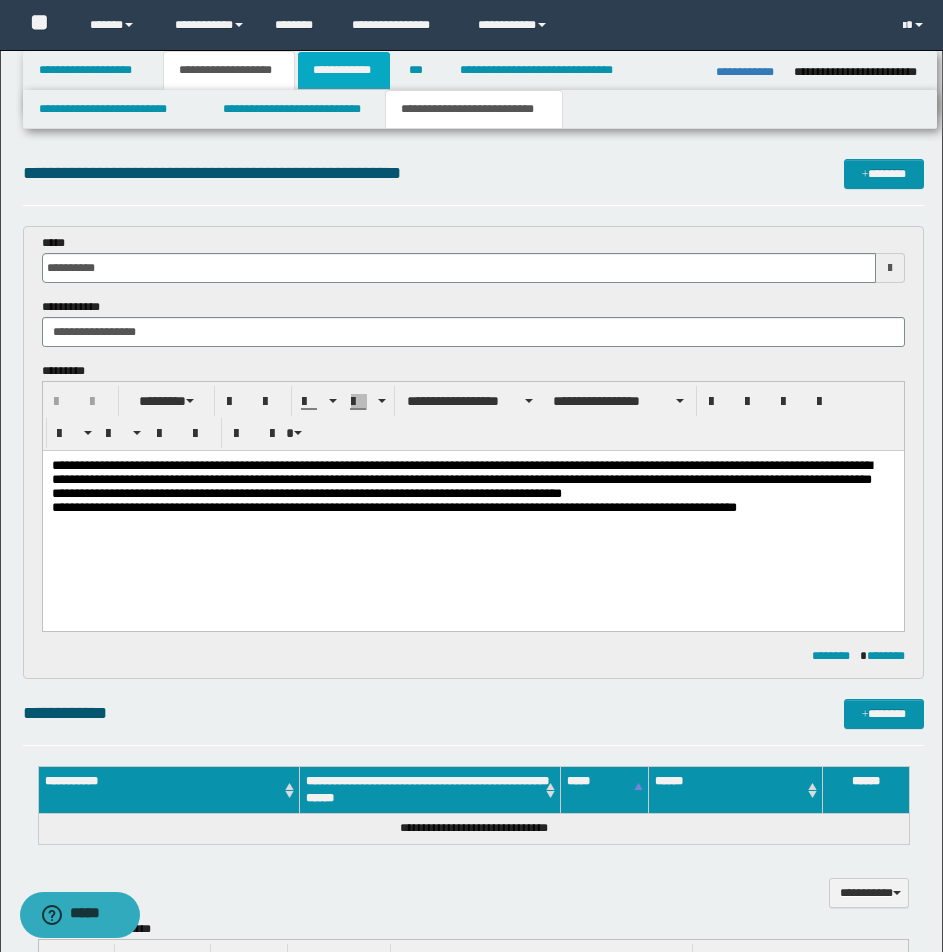 click on "**********" at bounding box center (344, 70) 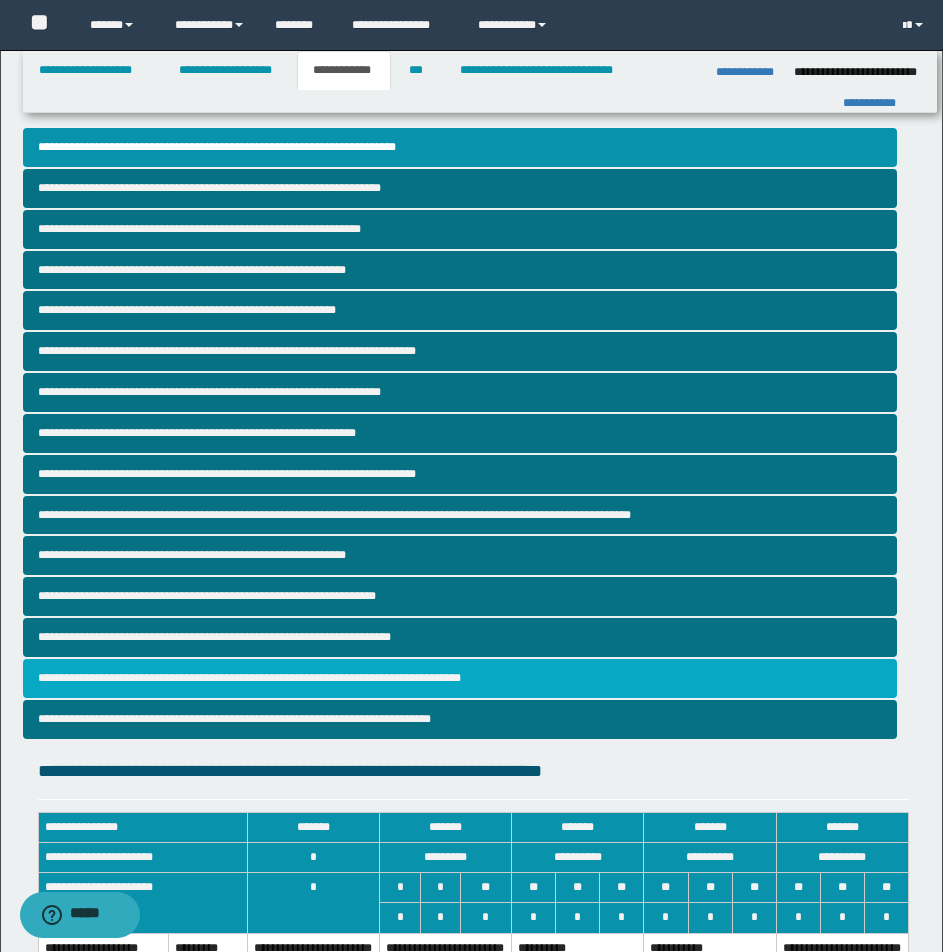 click on "**********" at bounding box center (460, 678) 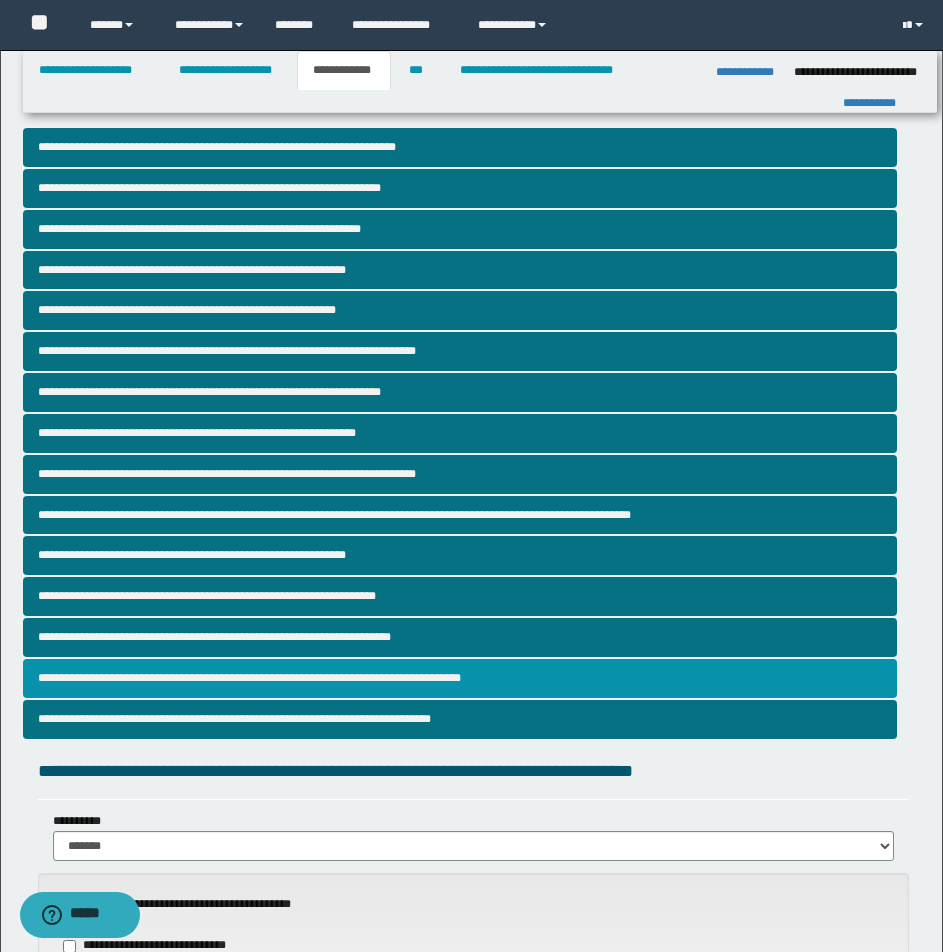 scroll, scrollTop: 833, scrollLeft: 0, axis: vertical 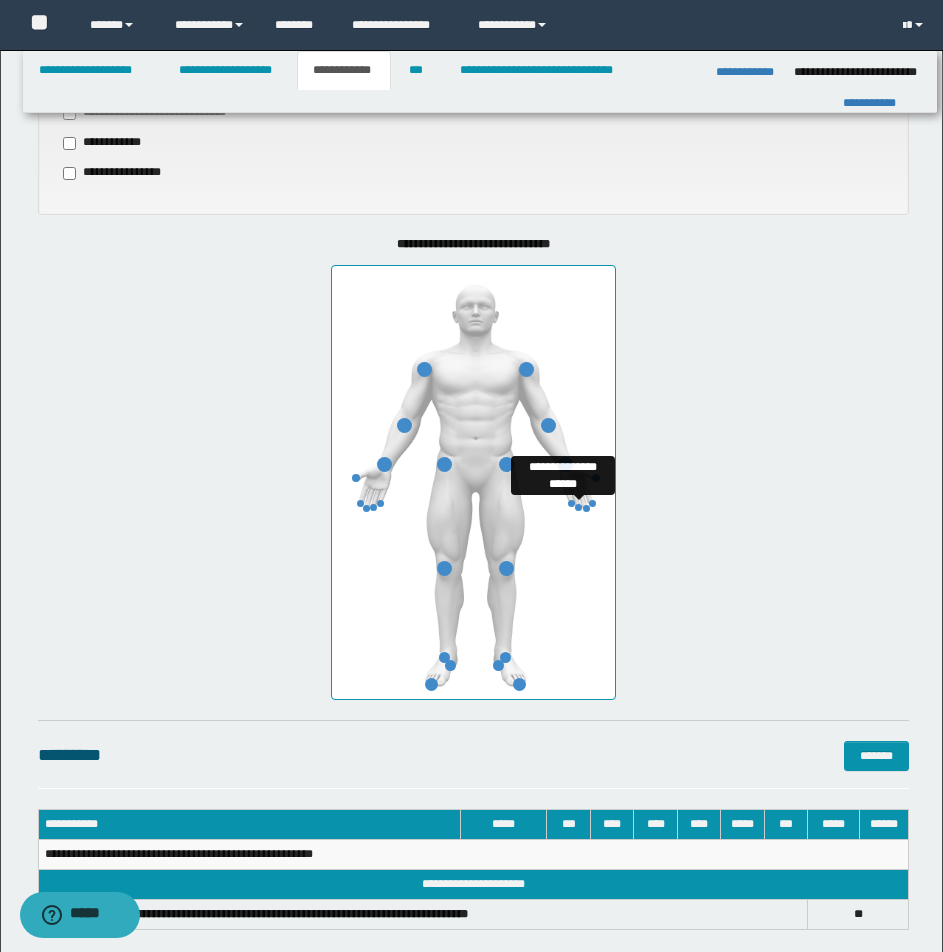 click at bounding box center [578, 507] 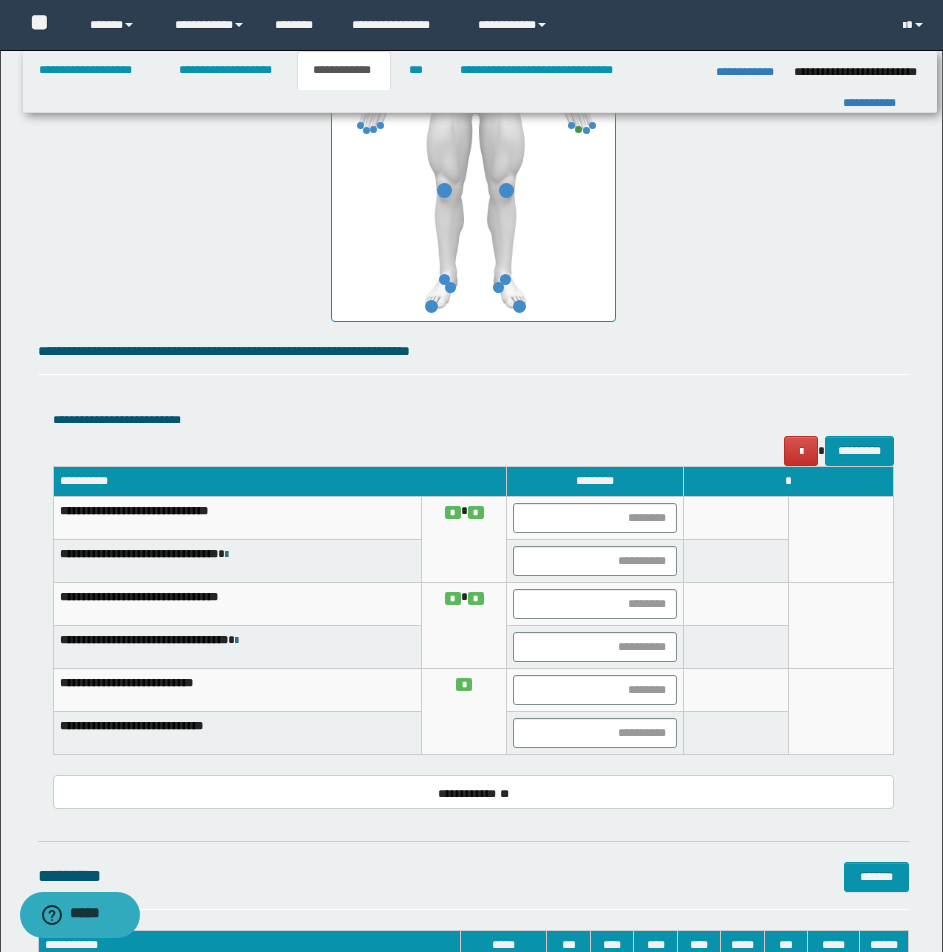 scroll, scrollTop: 1298, scrollLeft: 0, axis: vertical 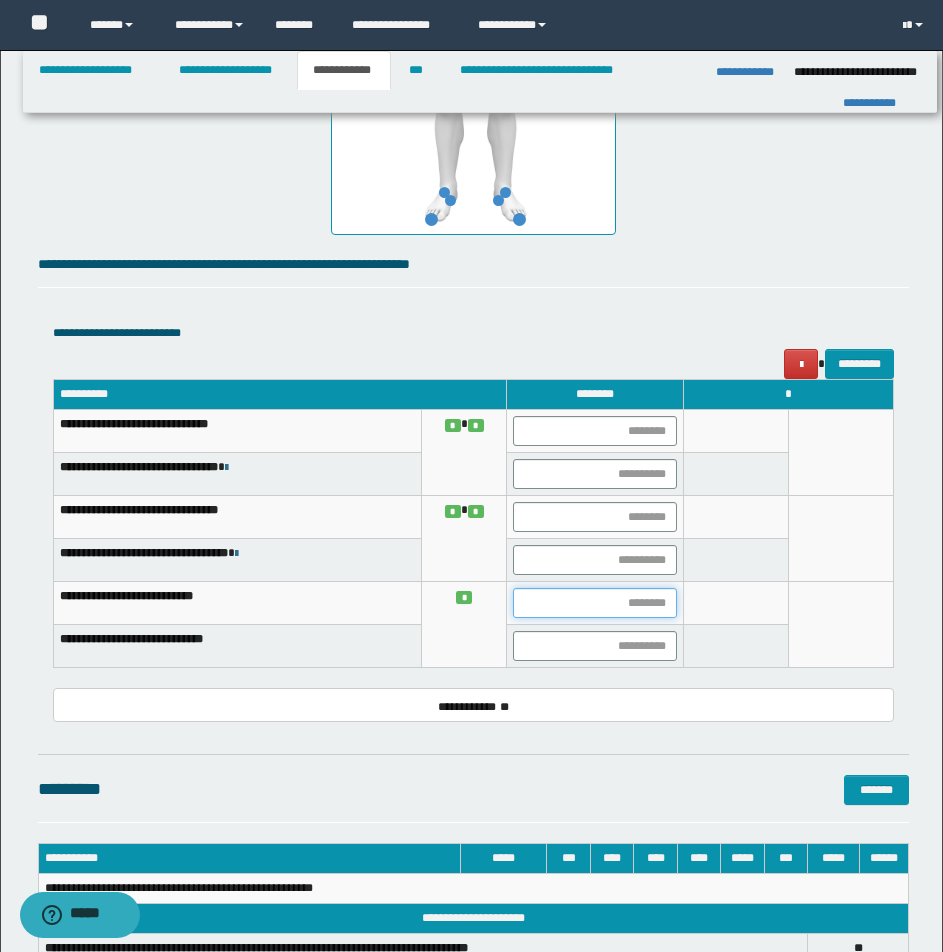 click at bounding box center (594, 603) 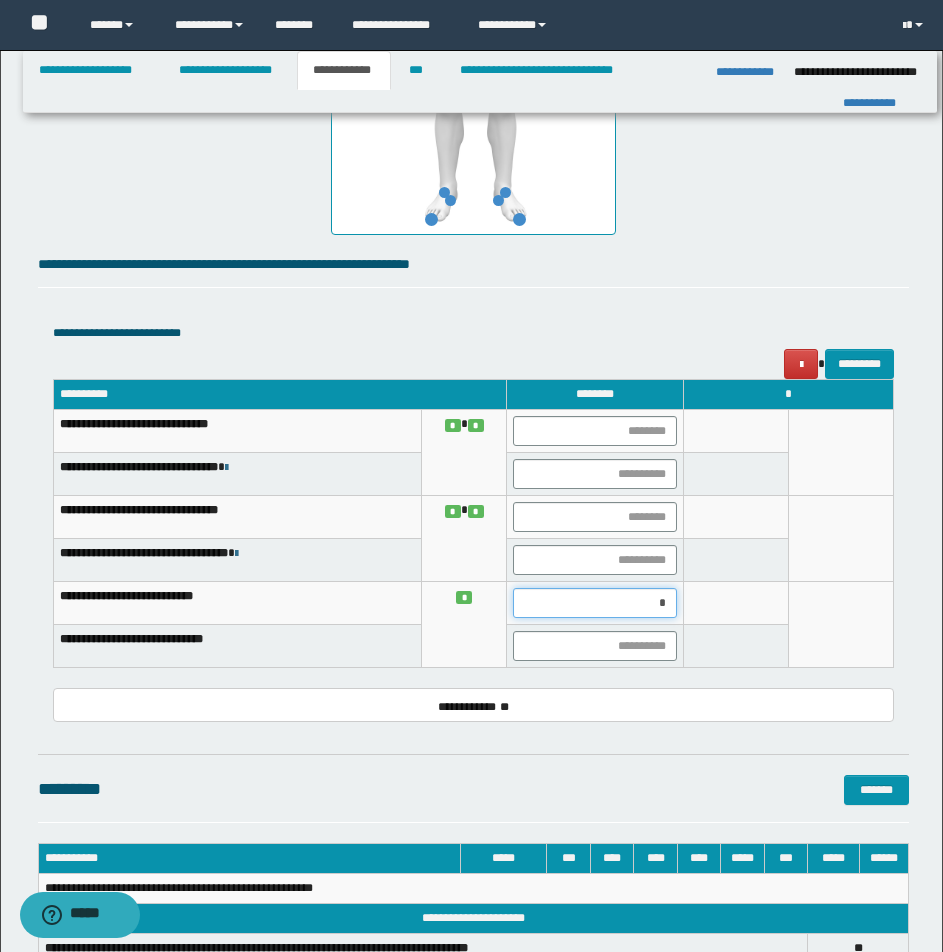 type on "**" 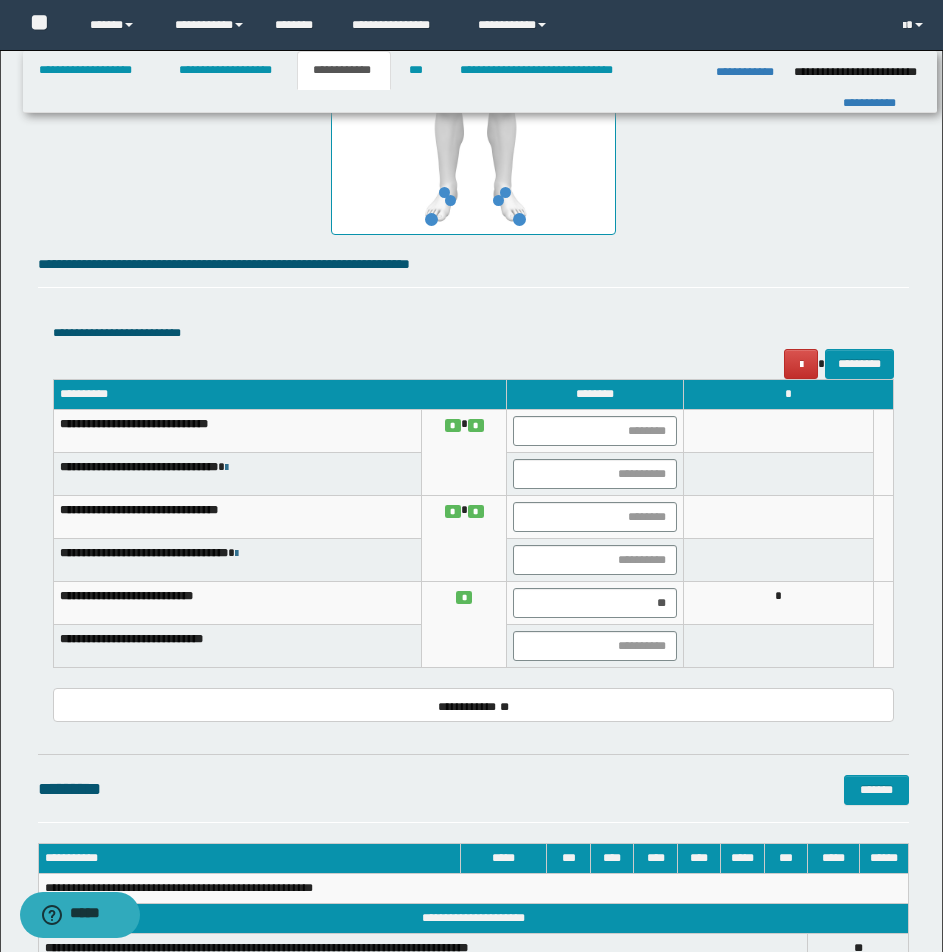 click on "*" at bounding box center (778, 603) 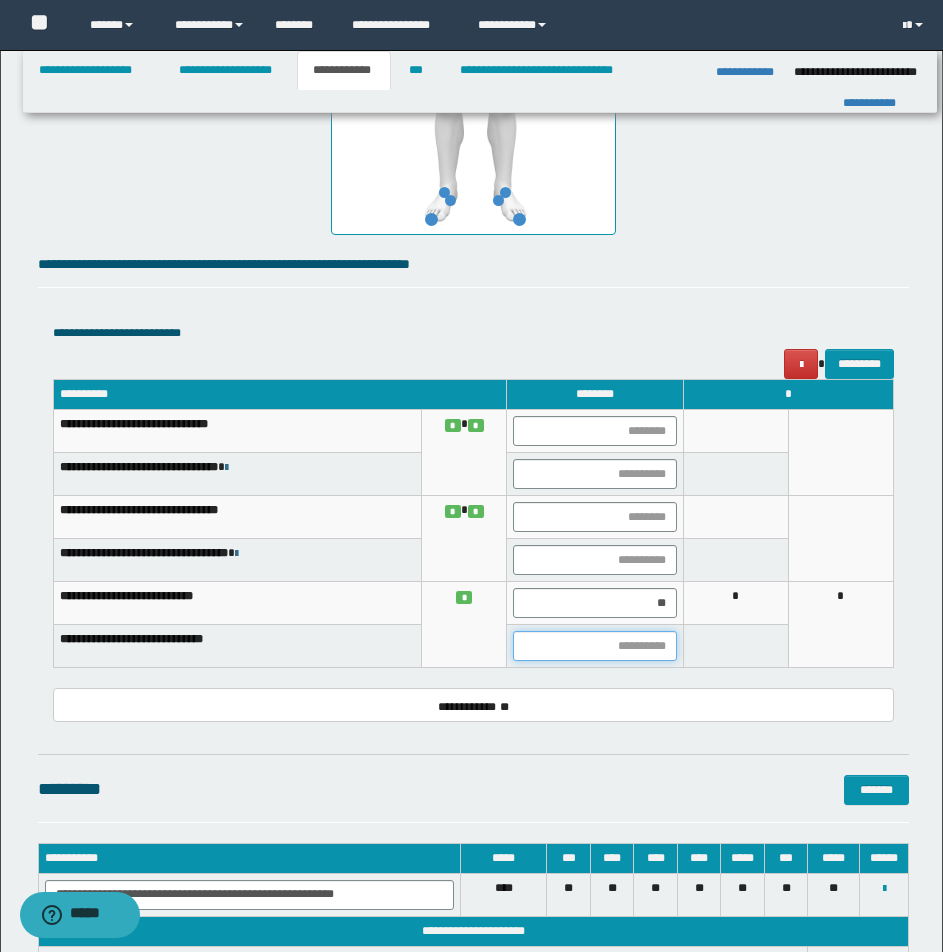 click at bounding box center [594, 646] 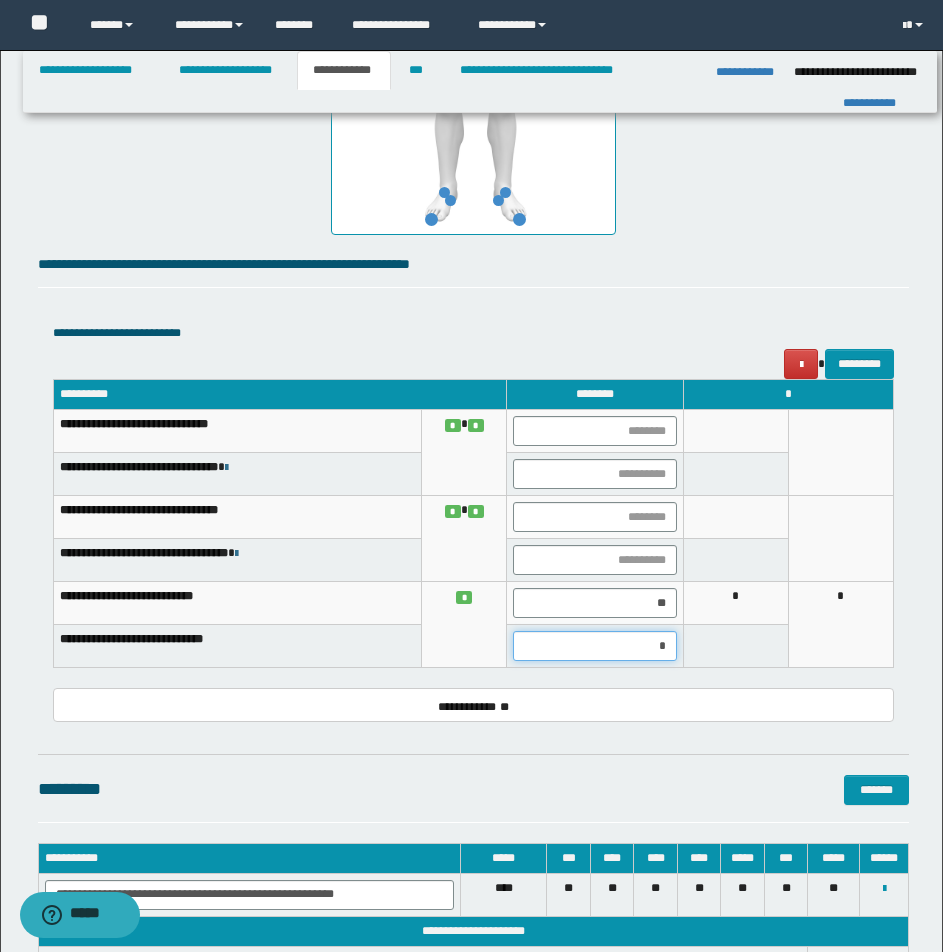 type on "**" 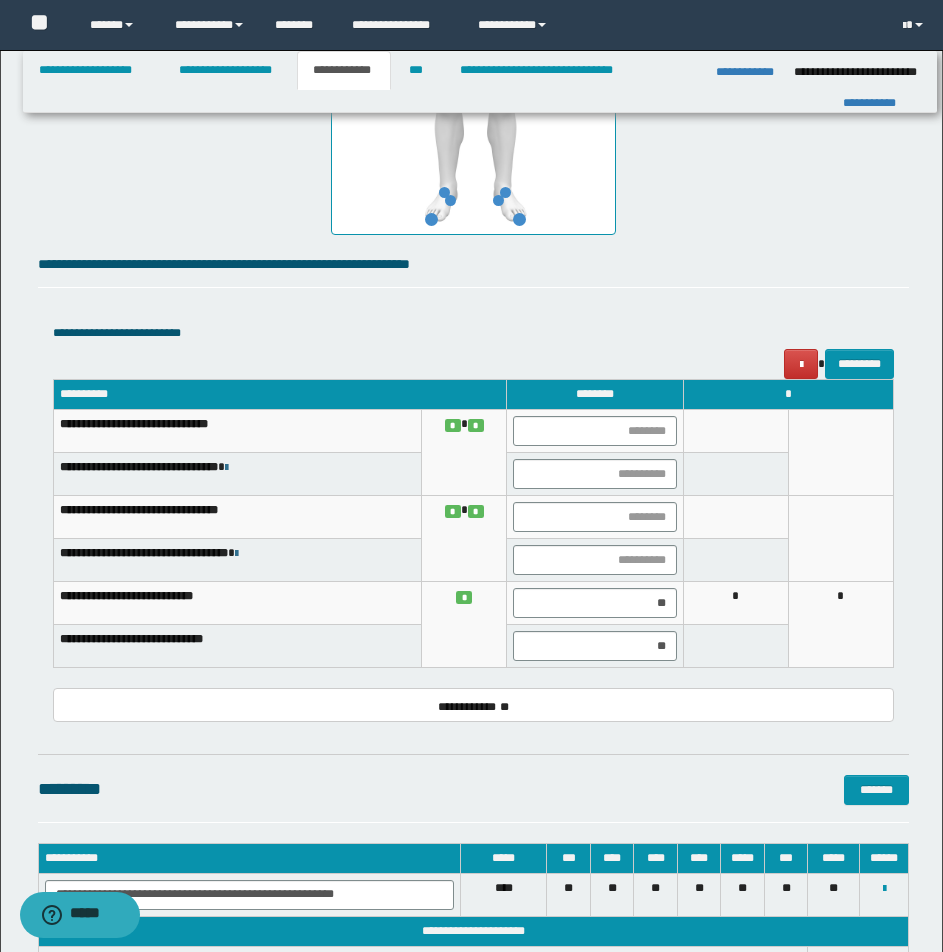 click at bounding box center [735, 646] 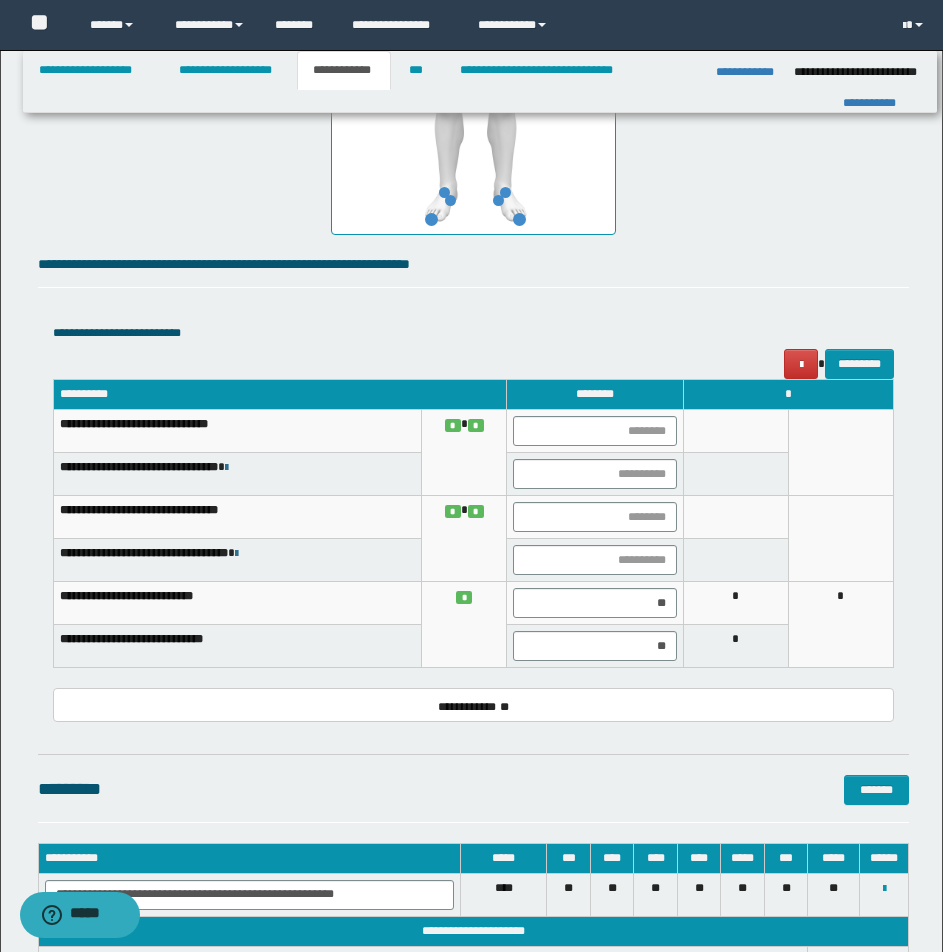 click at bounding box center [595, 560] 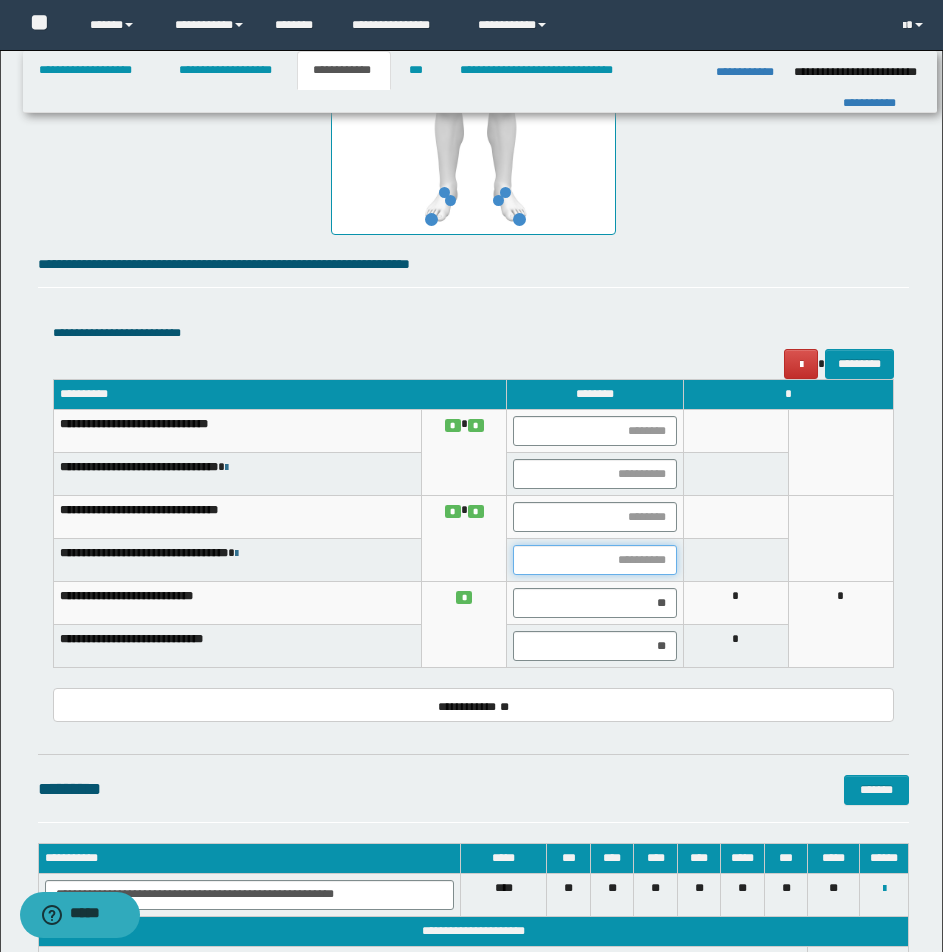 click at bounding box center [594, 560] 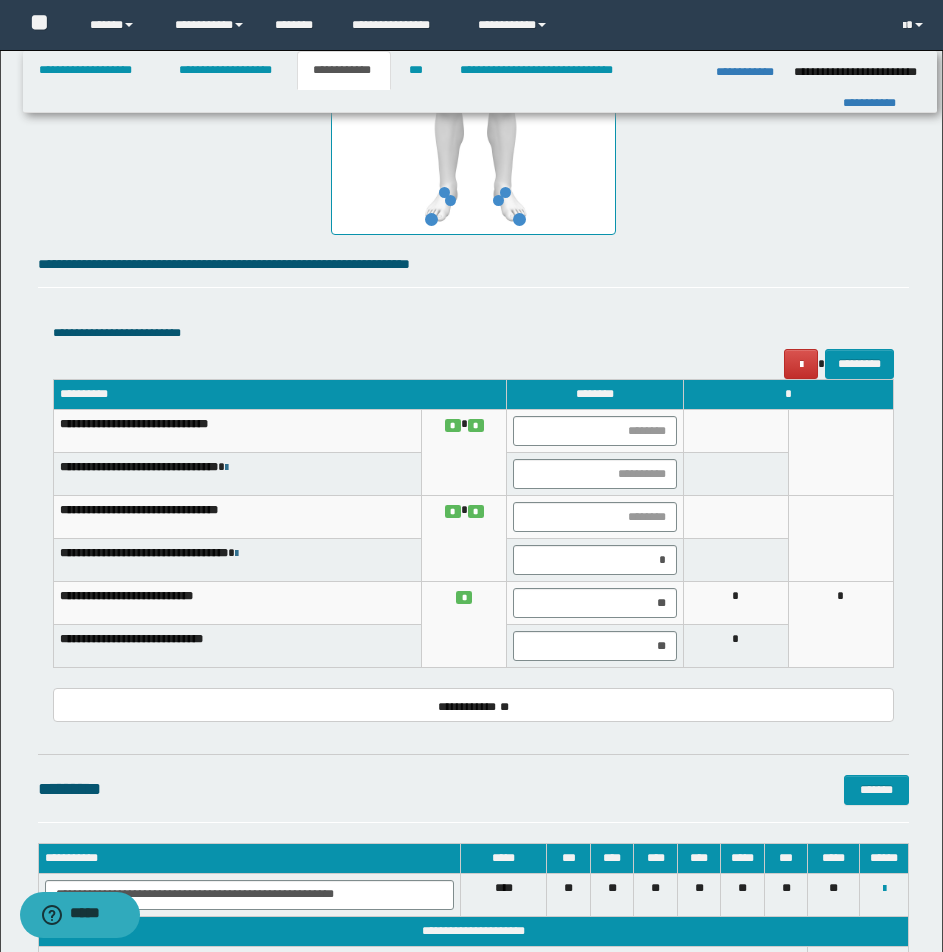click on "*" at bounding box center [735, 603] 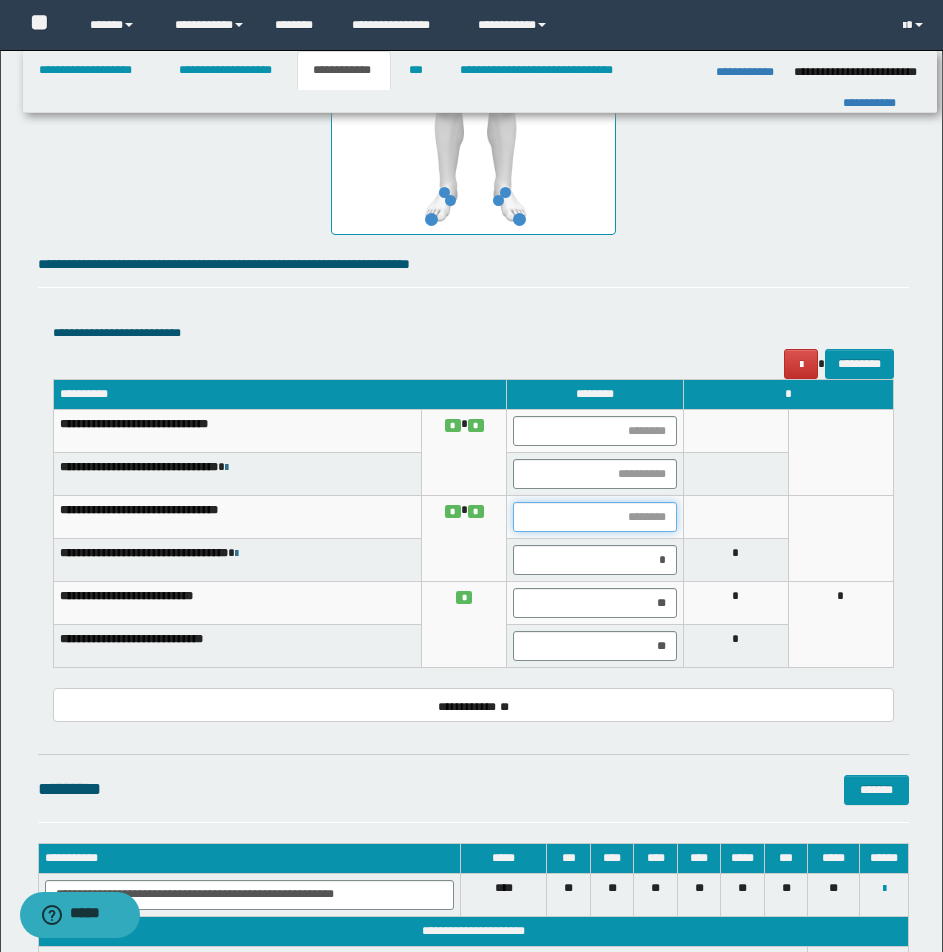 click at bounding box center [594, 517] 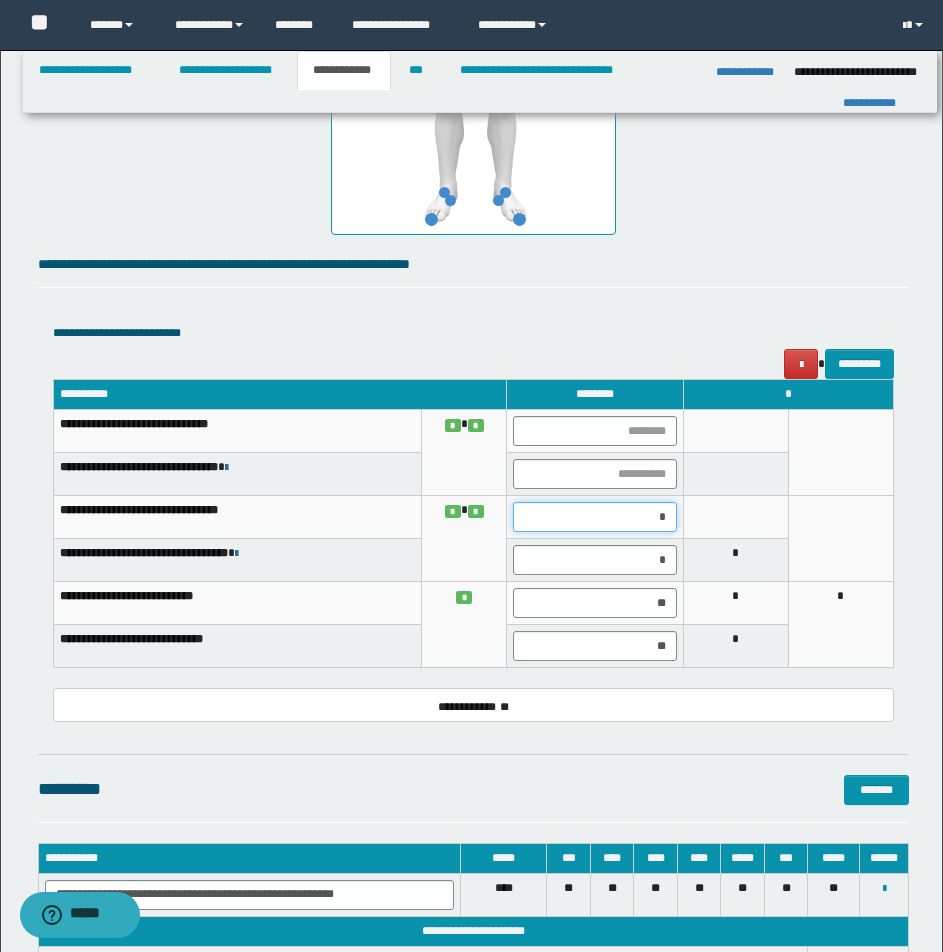 type on "**" 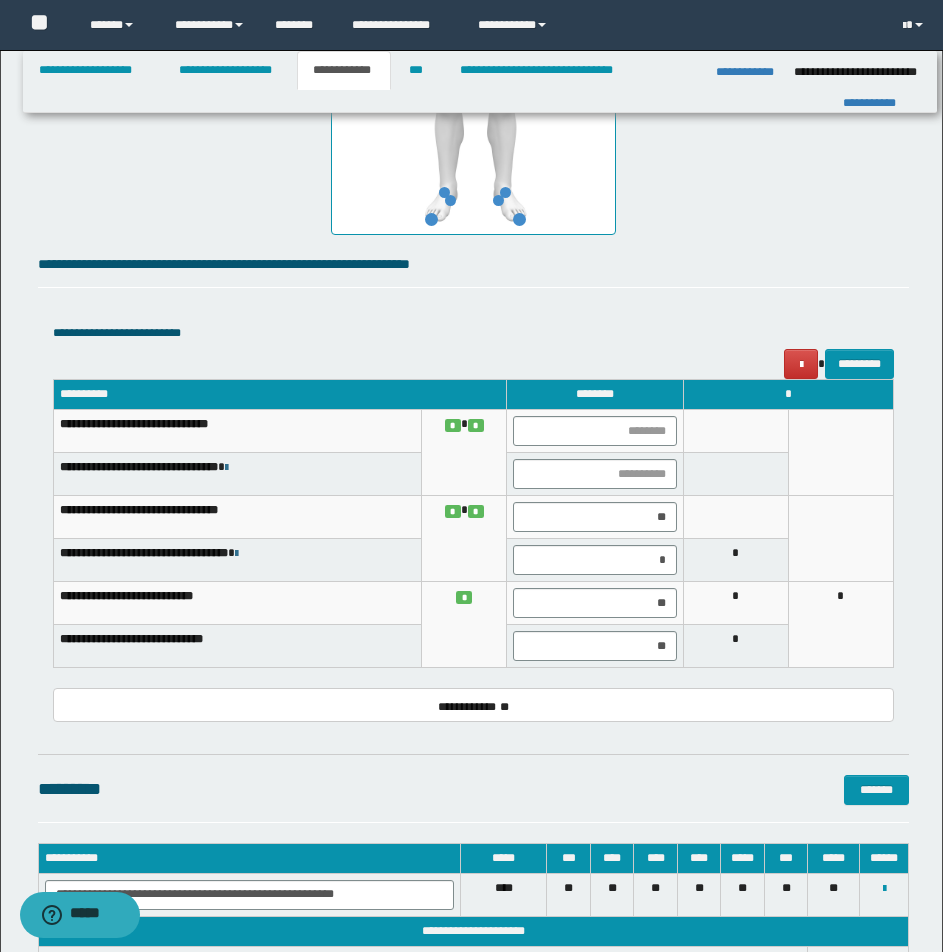click at bounding box center [735, 517] 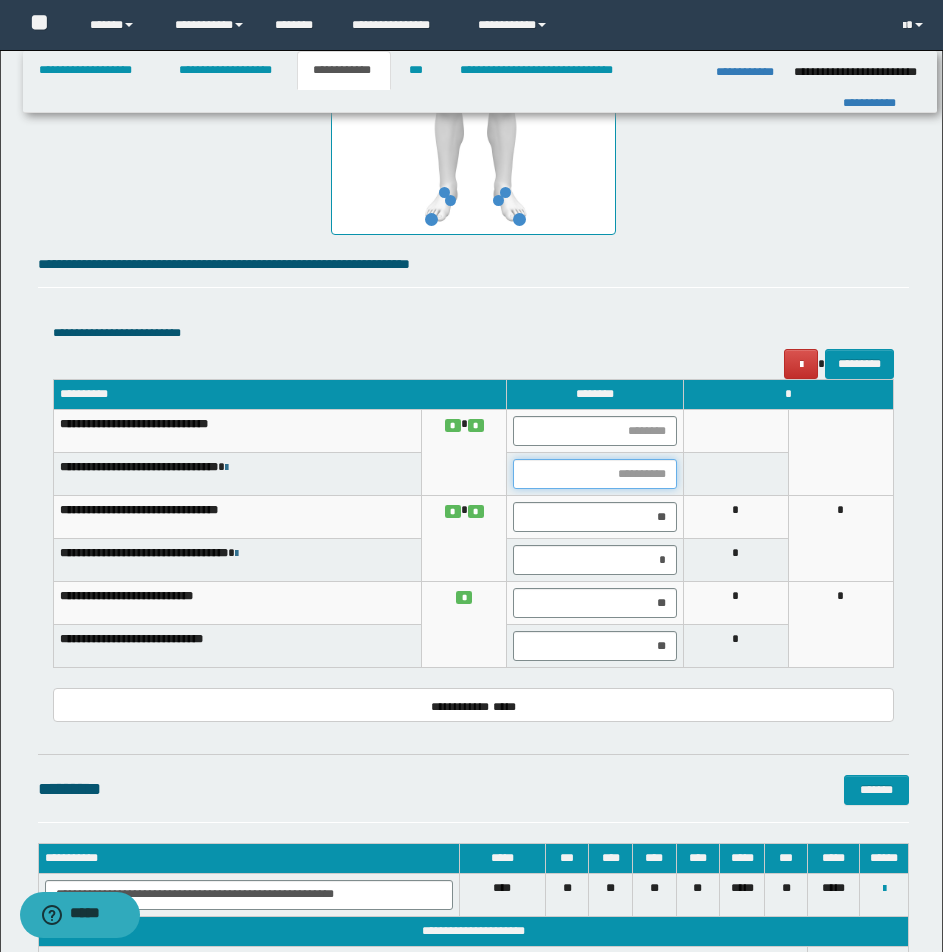 click at bounding box center [594, 474] 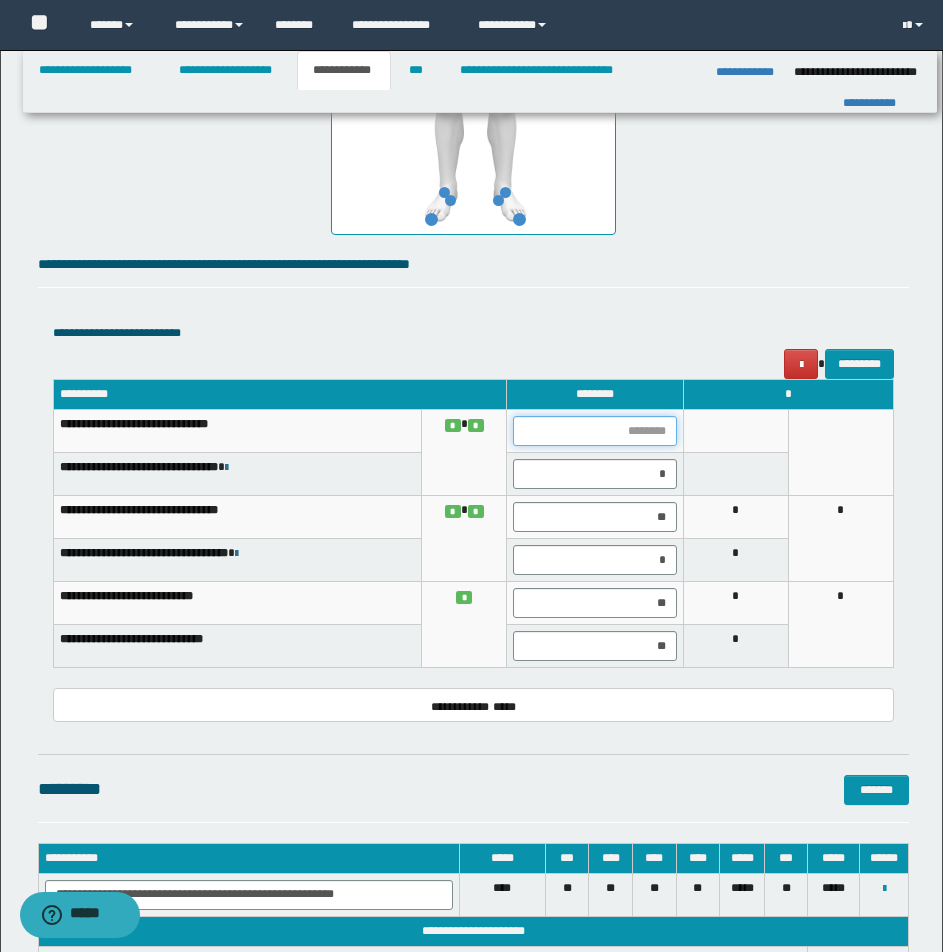 click at bounding box center [594, 431] 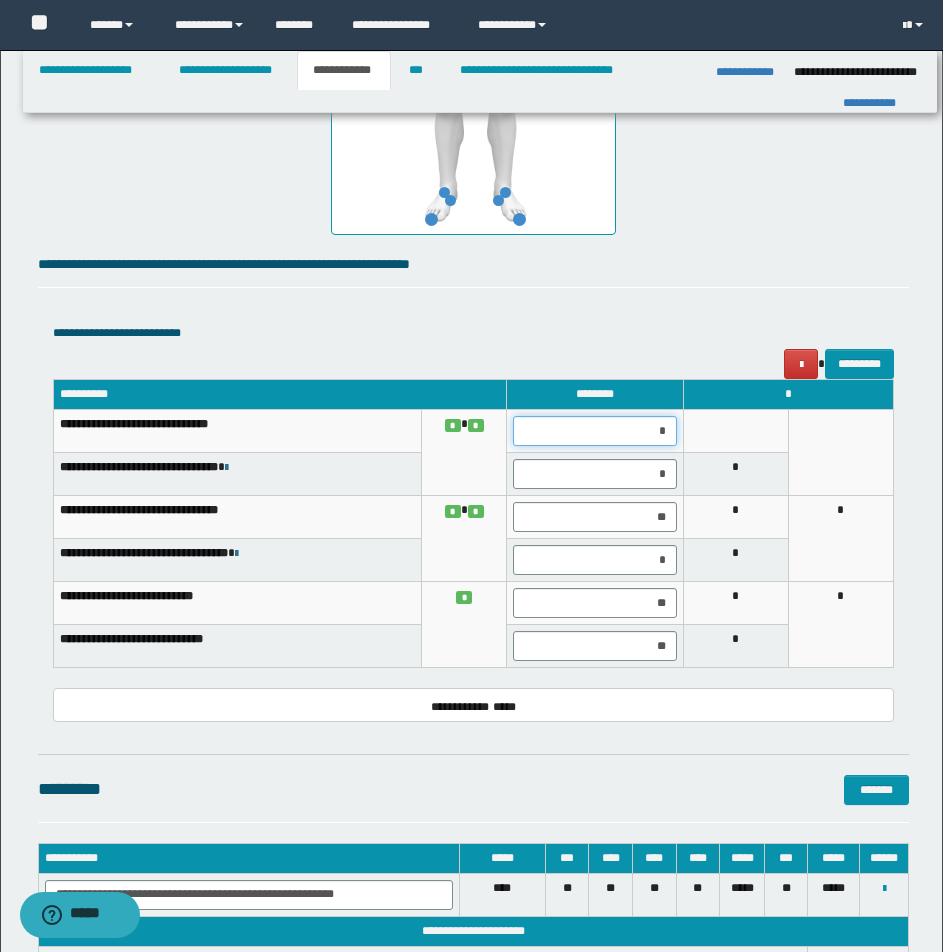type on "**" 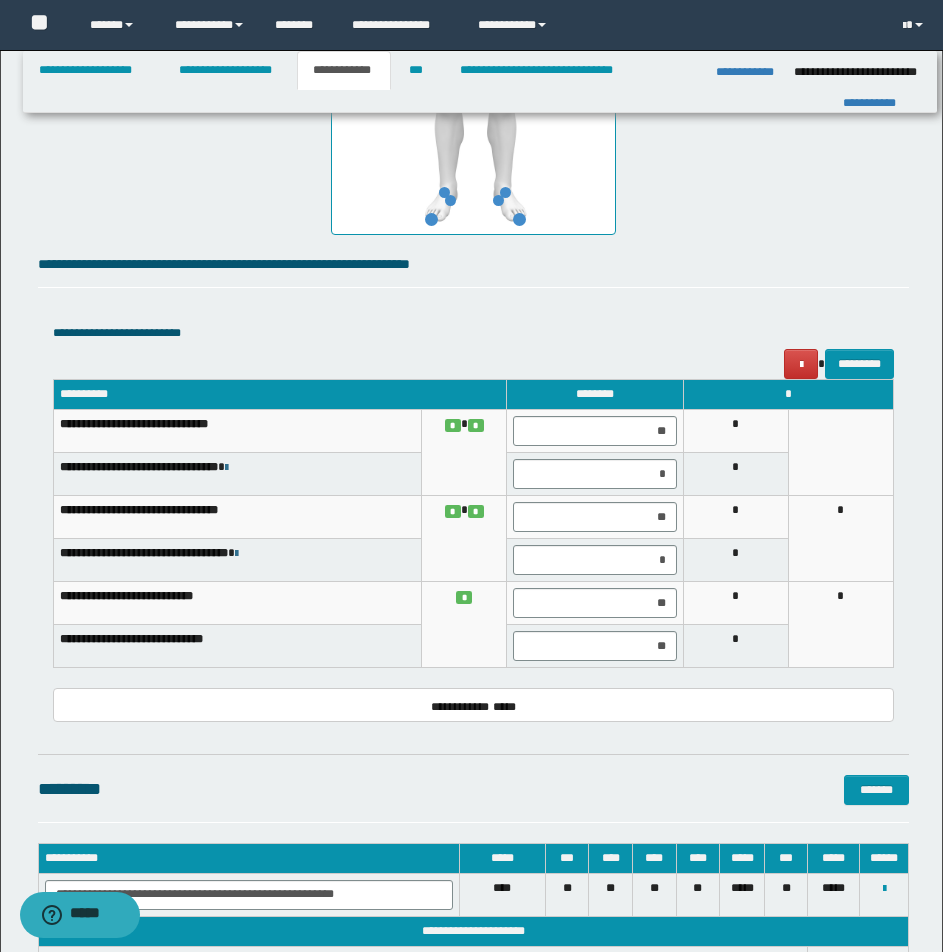 click on "*" at bounding box center [735, 431] 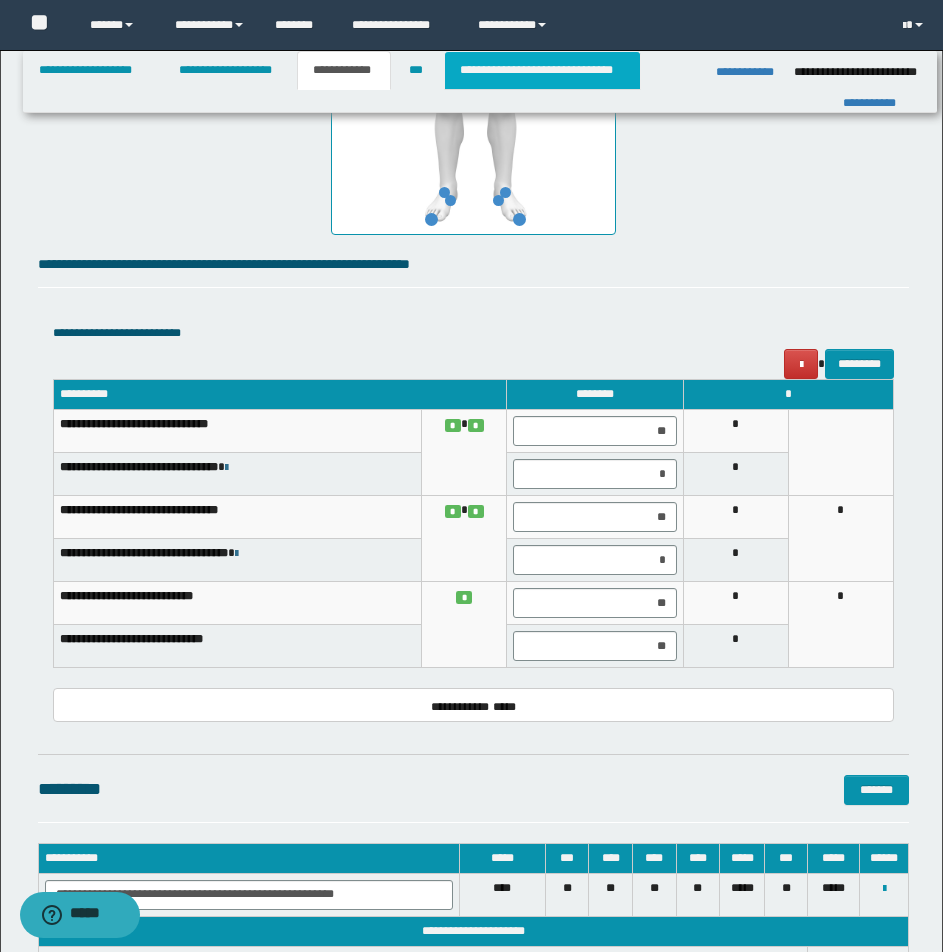 click on "**********" at bounding box center [542, 70] 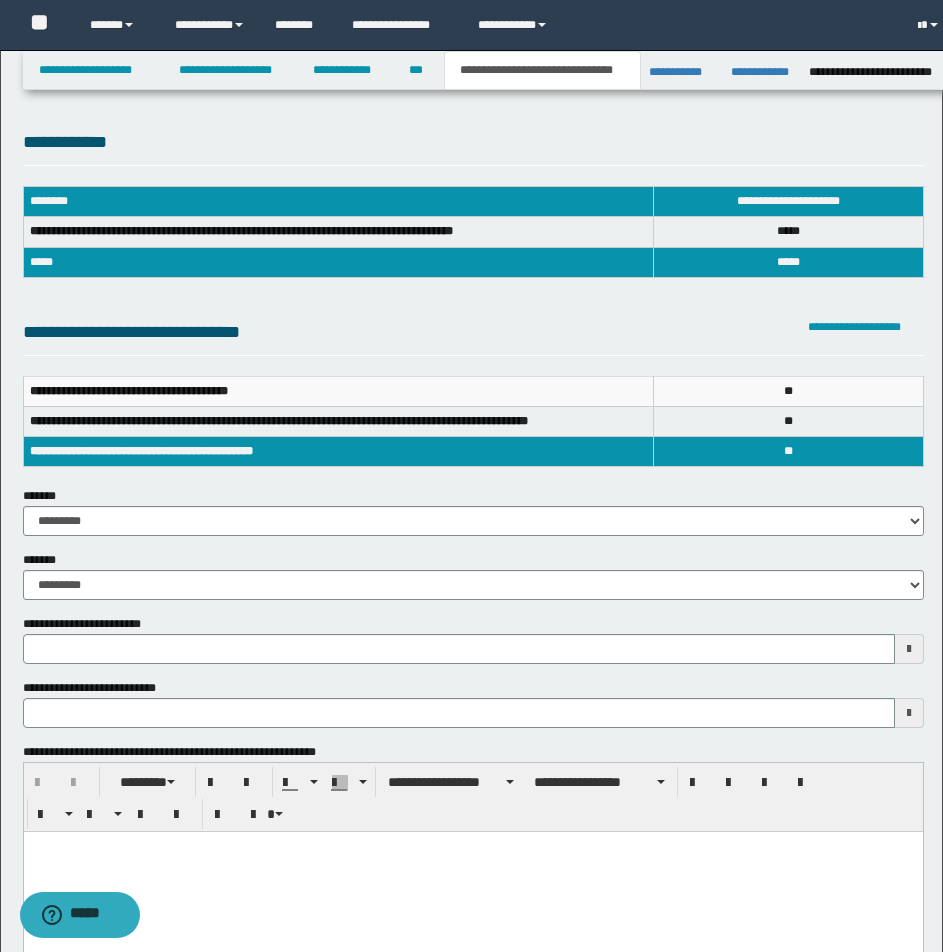 scroll, scrollTop: 0, scrollLeft: 0, axis: both 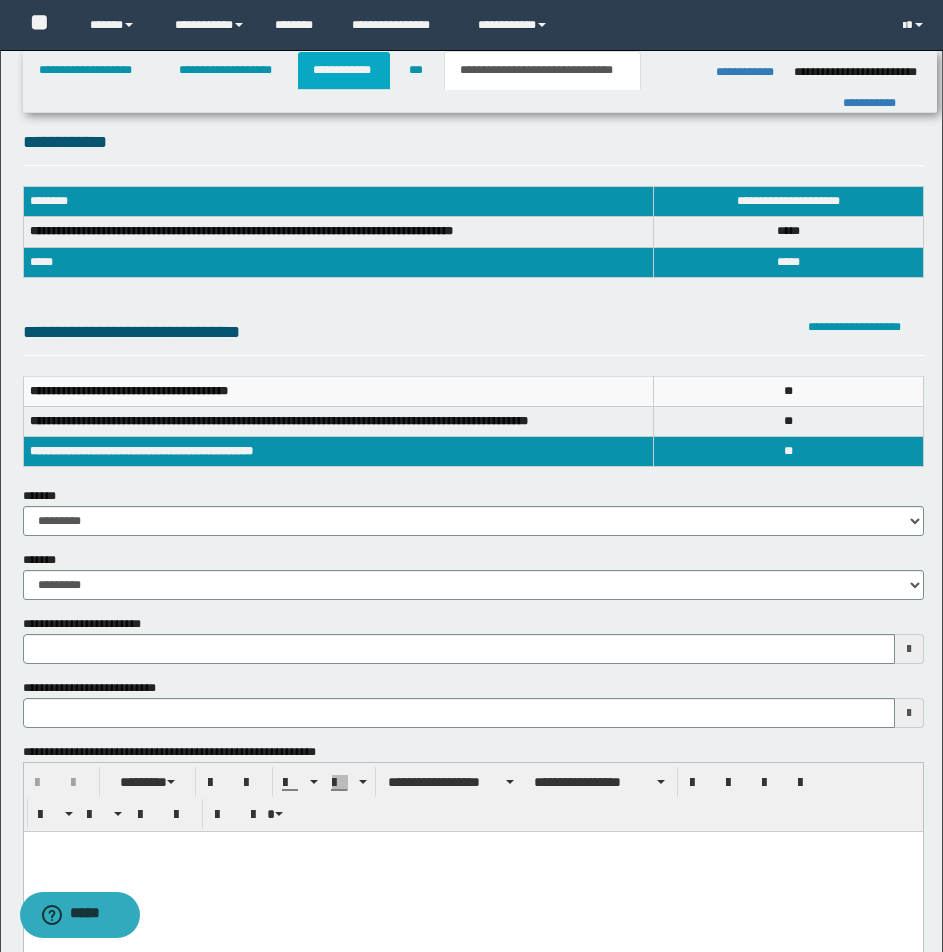 click on "**********" at bounding box center (344, 70) 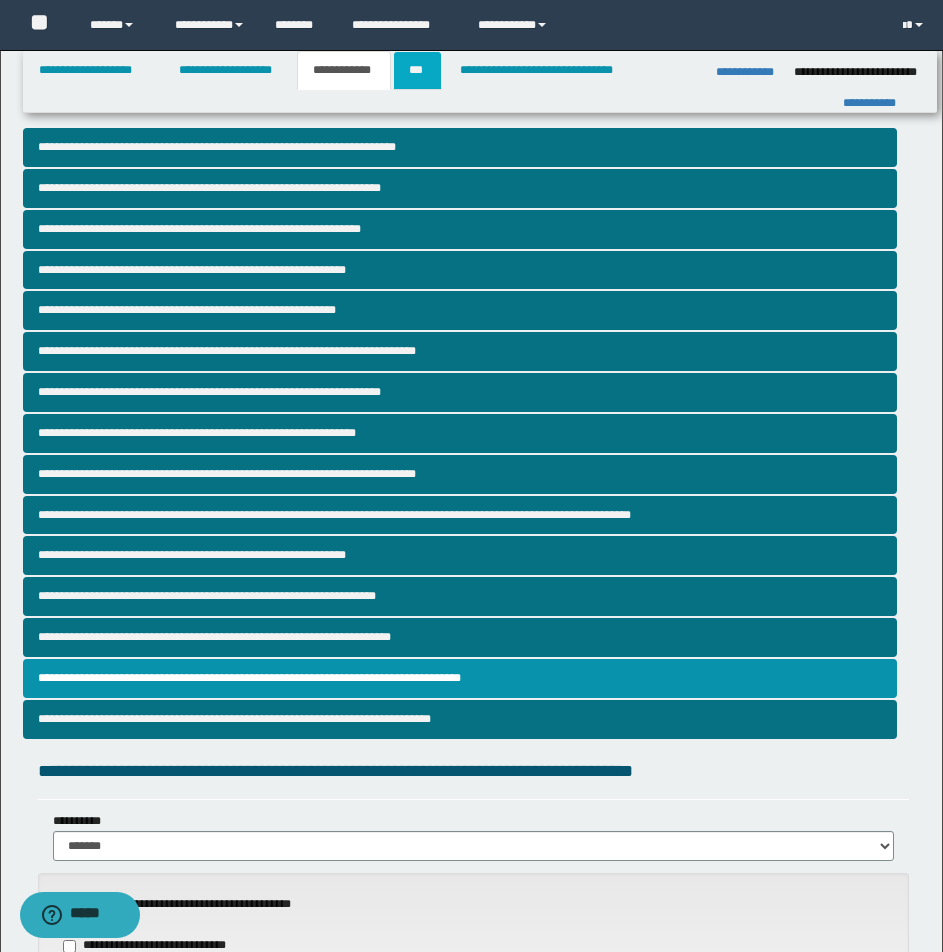 click on "***" at bounding box center [417, 70] 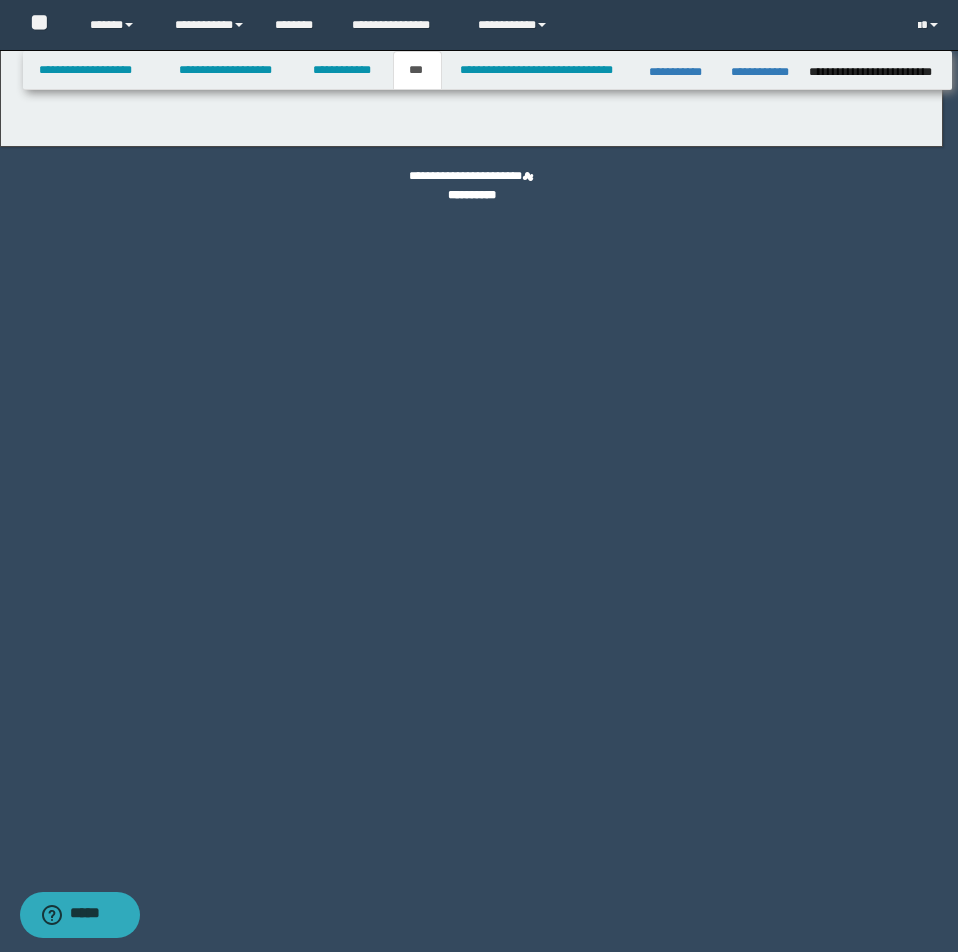 select on "*" 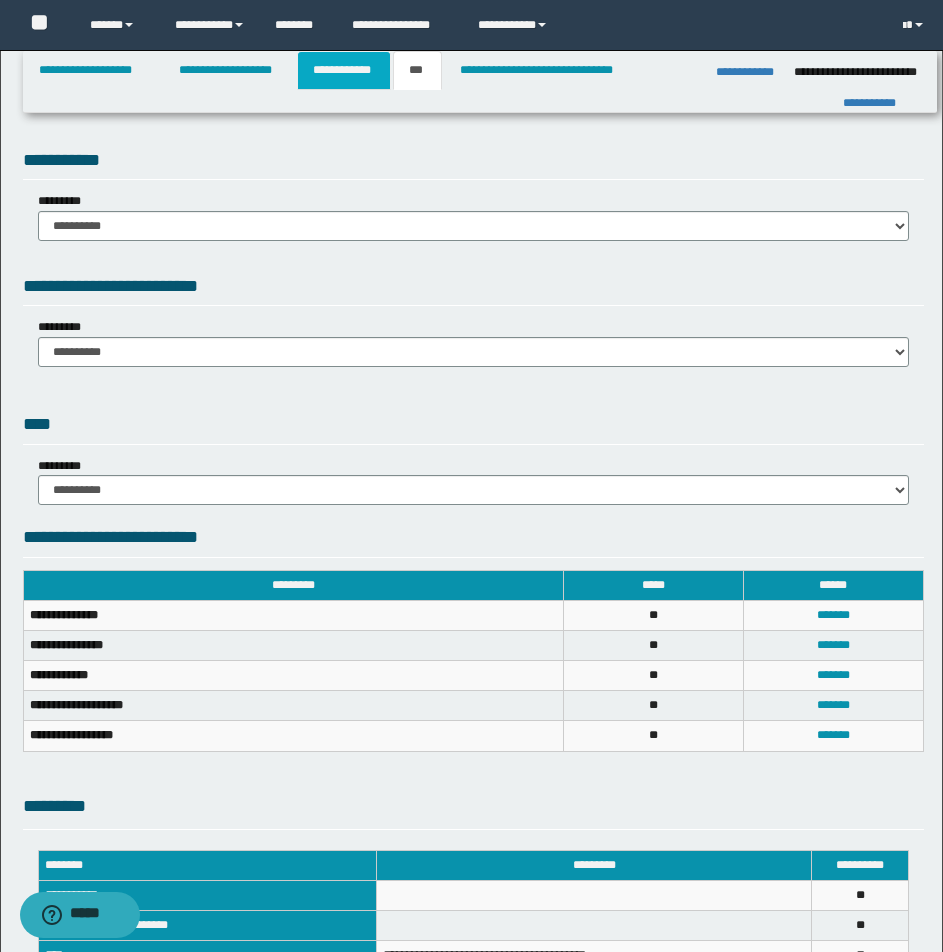 click on "**********" at bounding box center (344, 70) 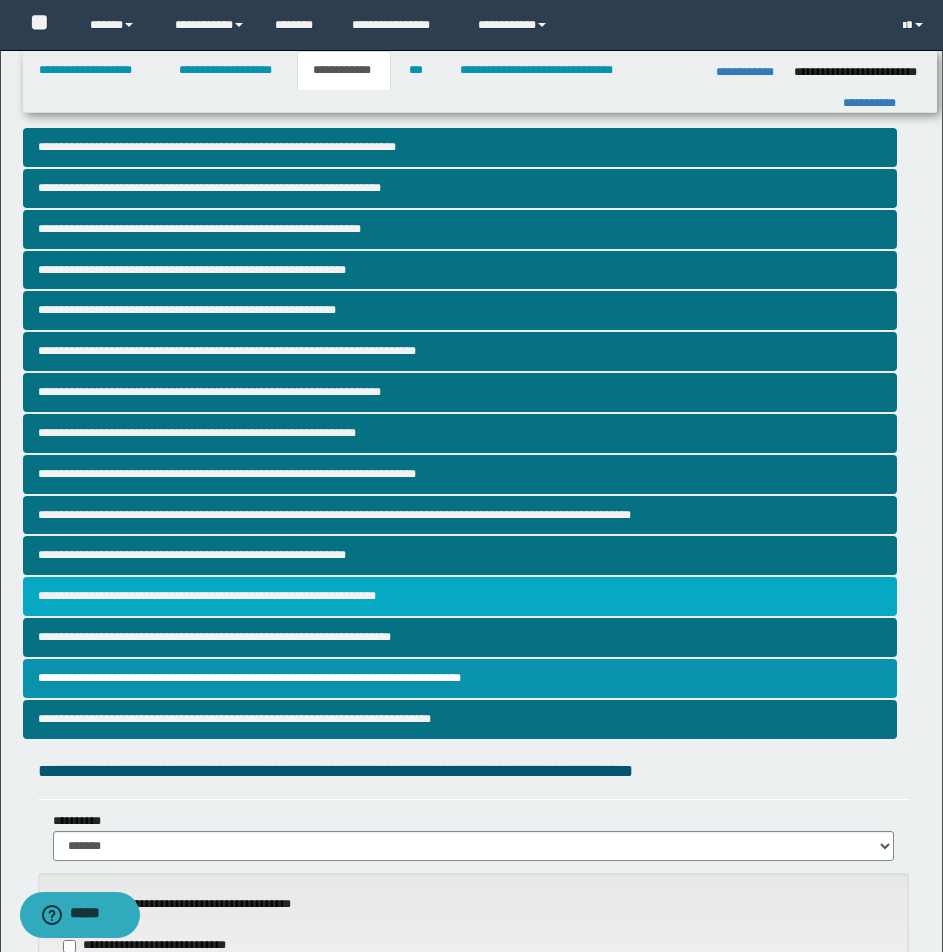 click on "**********" at bounding box center [460, 596] 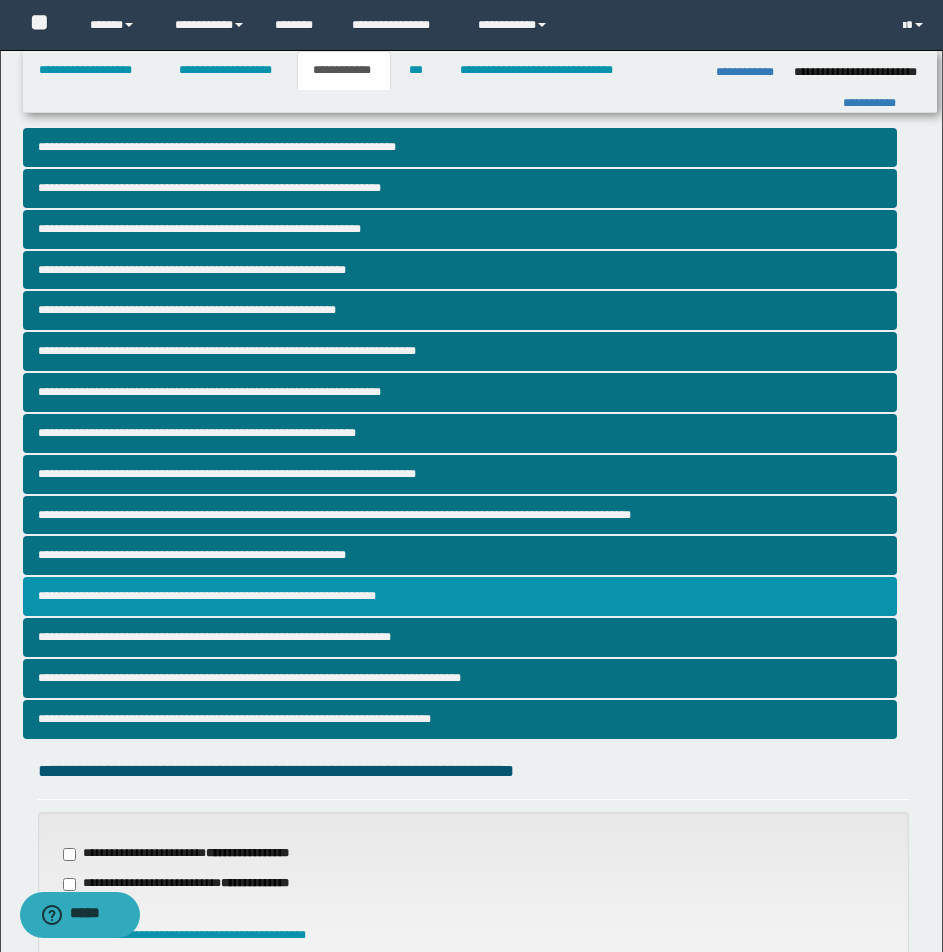 scroll, scrollTop: 406, scrollLeft: 0, axis: vertical 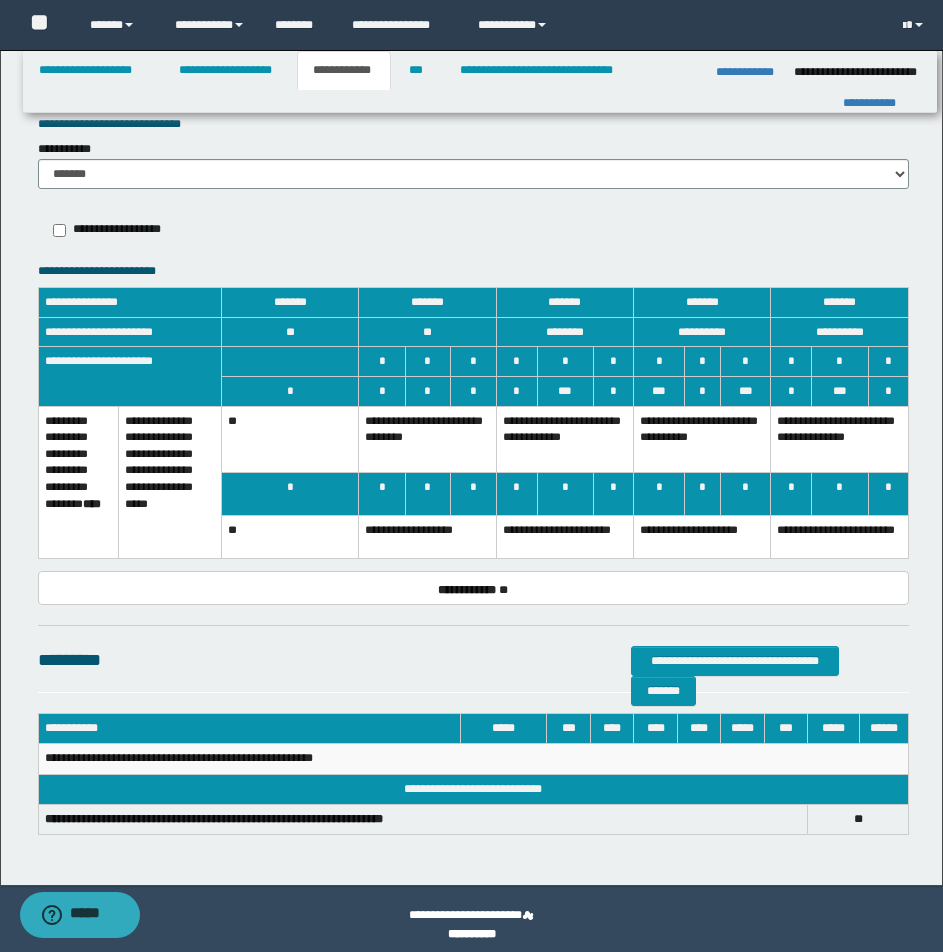 click on "**********" at bounding box center [840, 439] 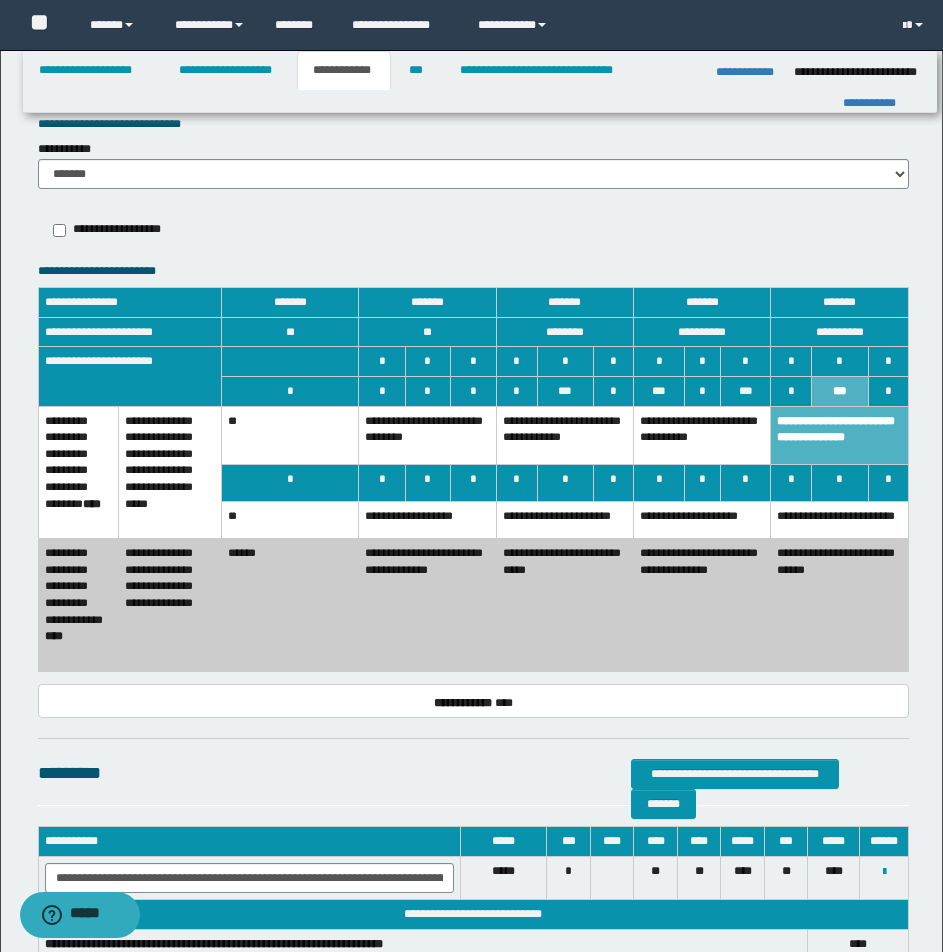click on "**********" at bounding box center [840, 519] 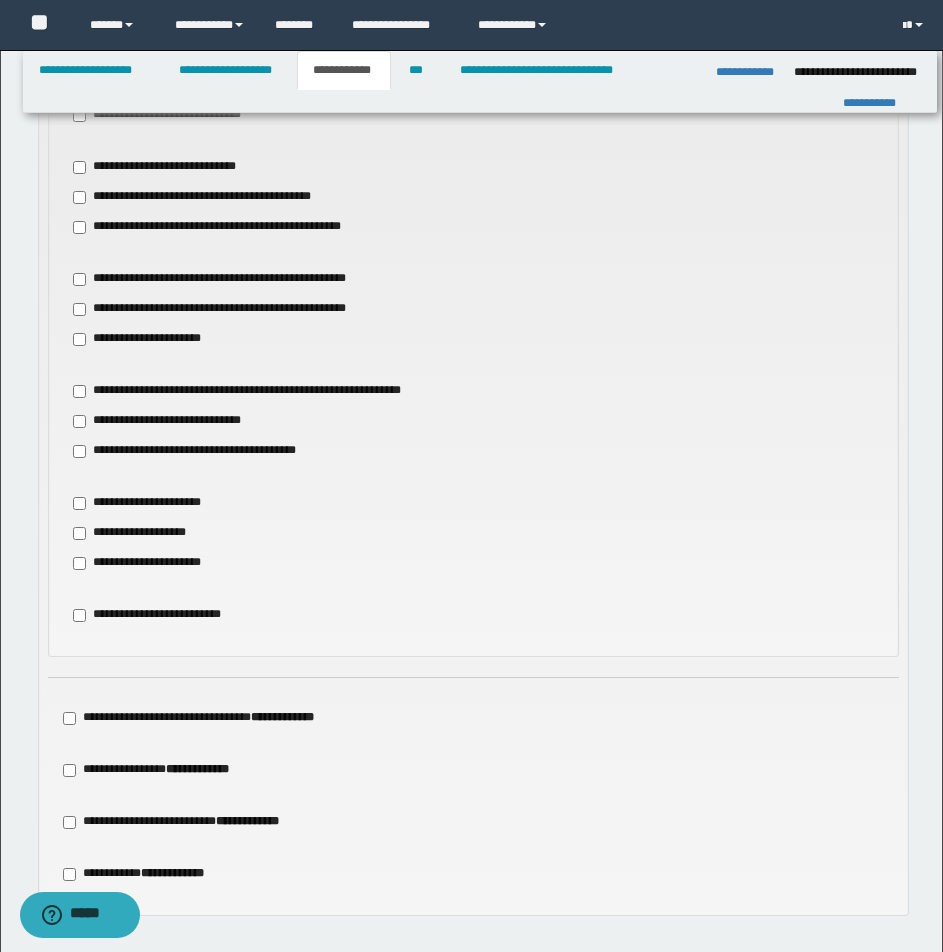 scroll, scrollTop: 0, scrollLeft: 0, axis: both 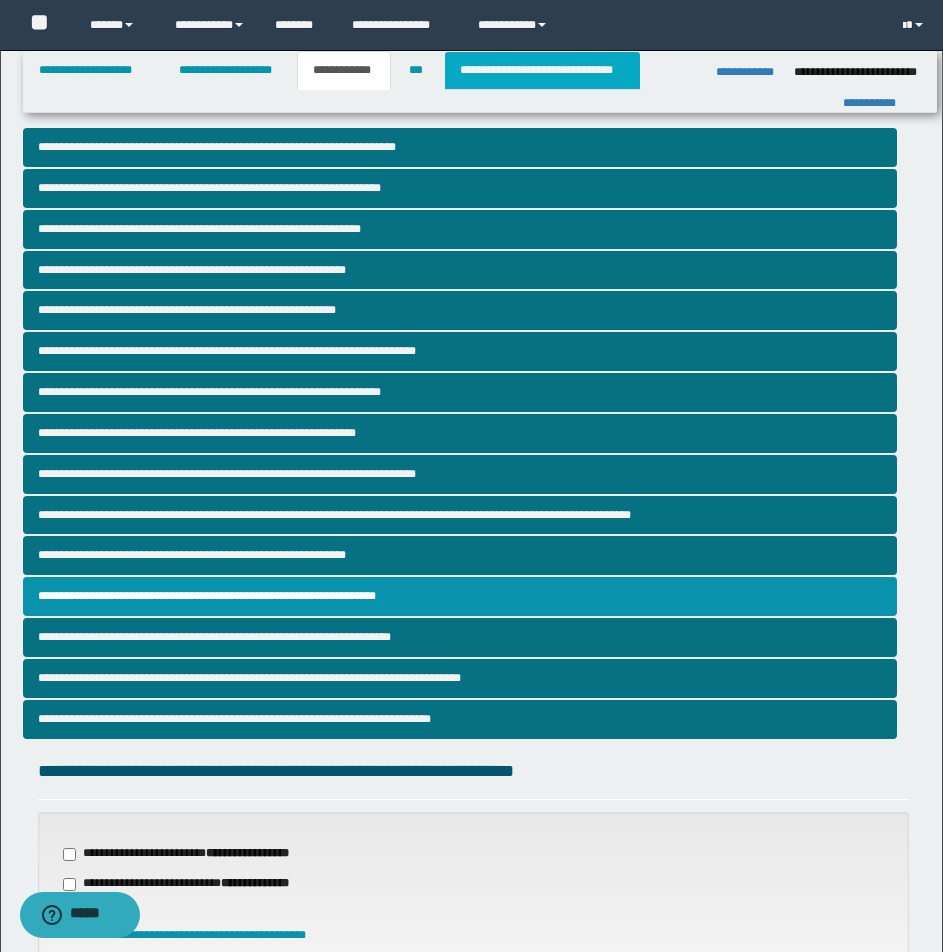 click on "**********" at bounding box center [542, 70] 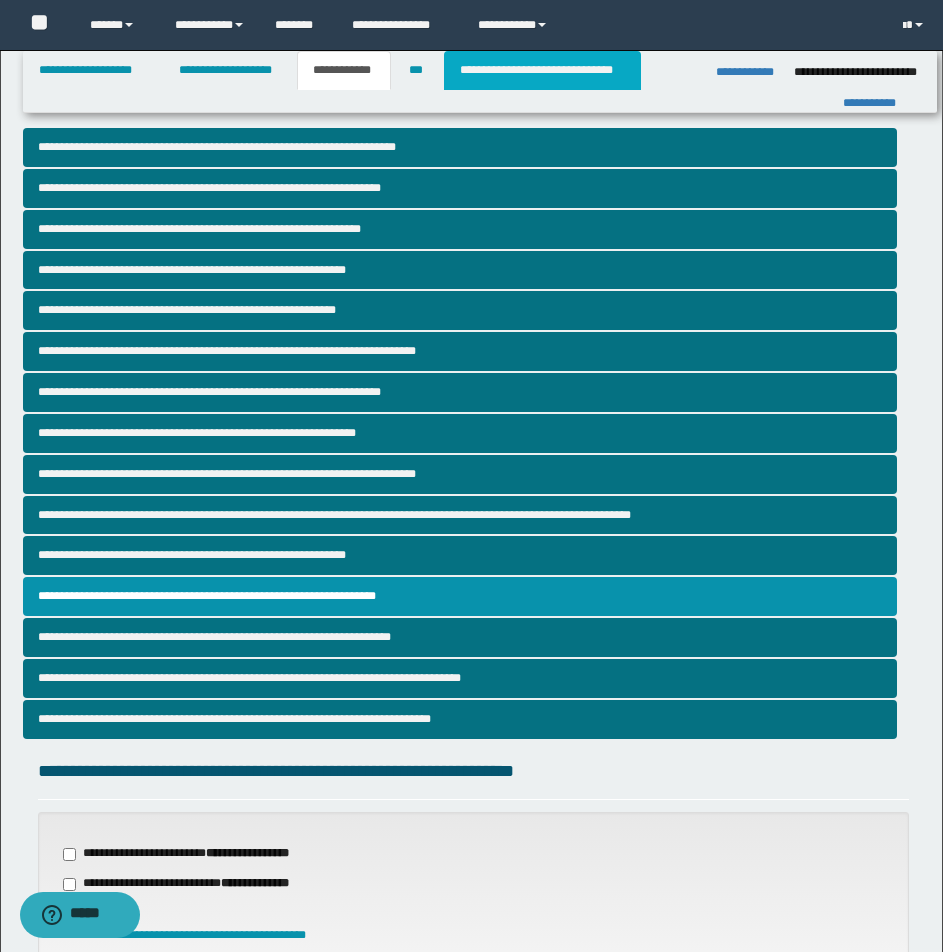 type 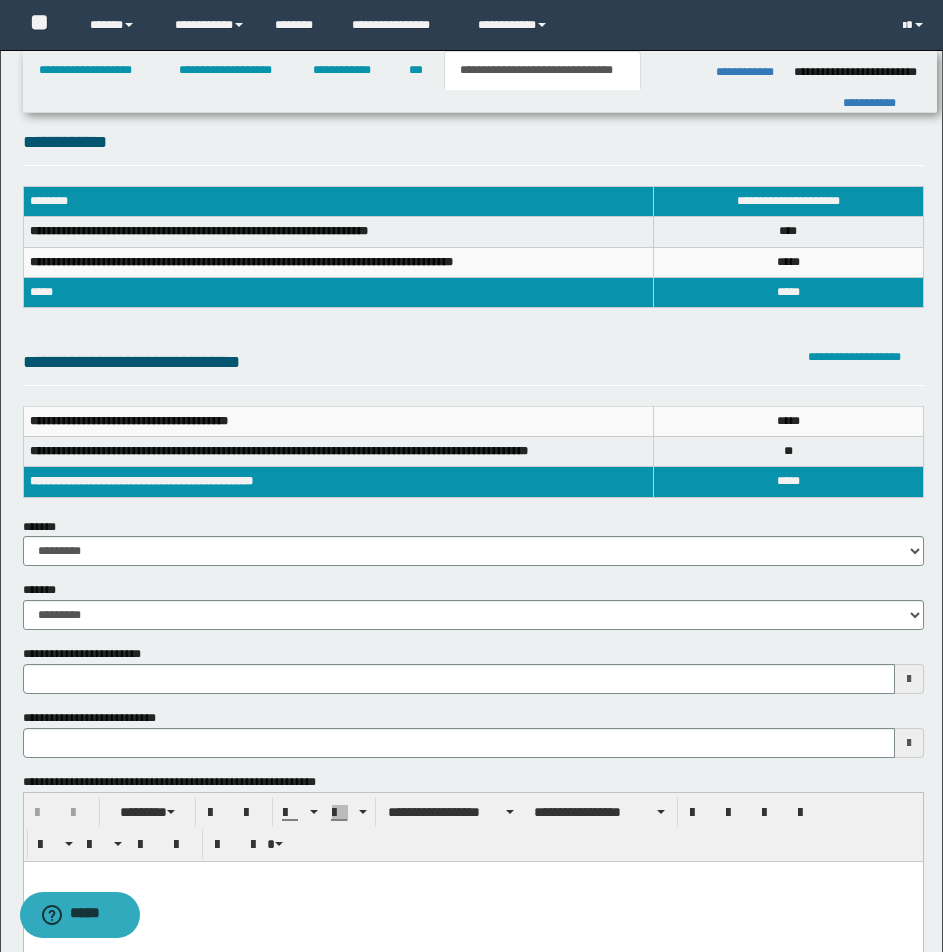 type 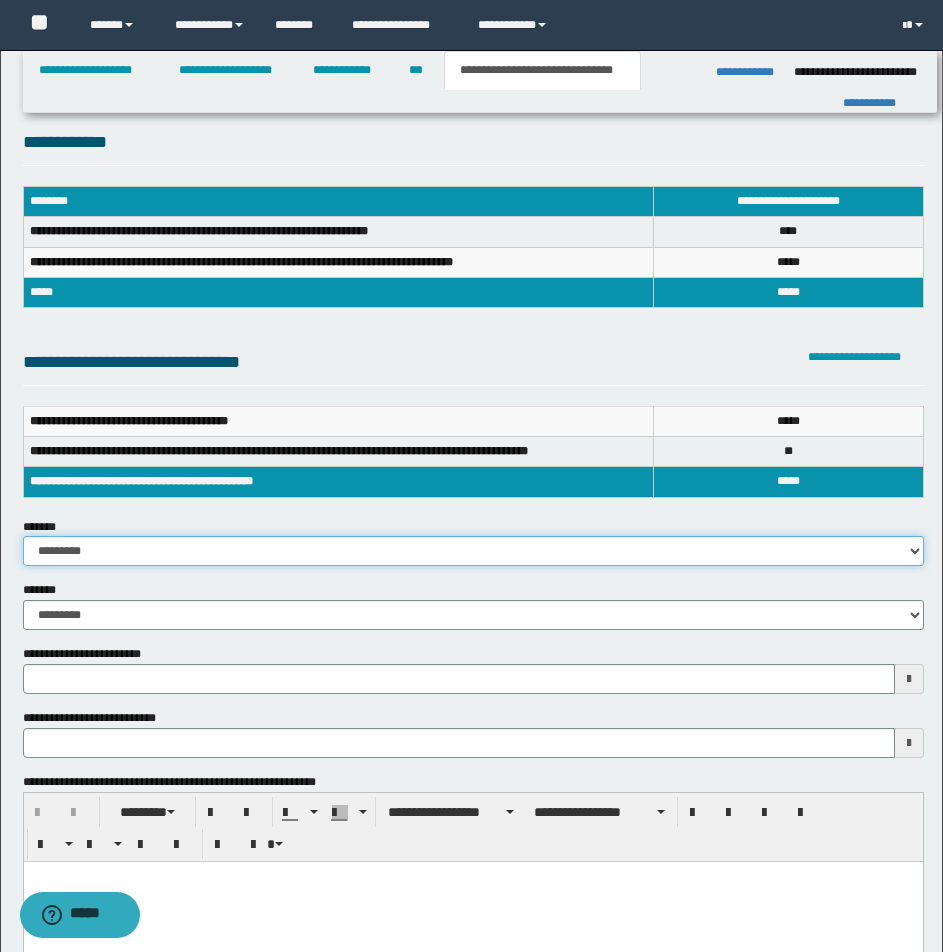 click on "**********" at bounding box center [473, 551] 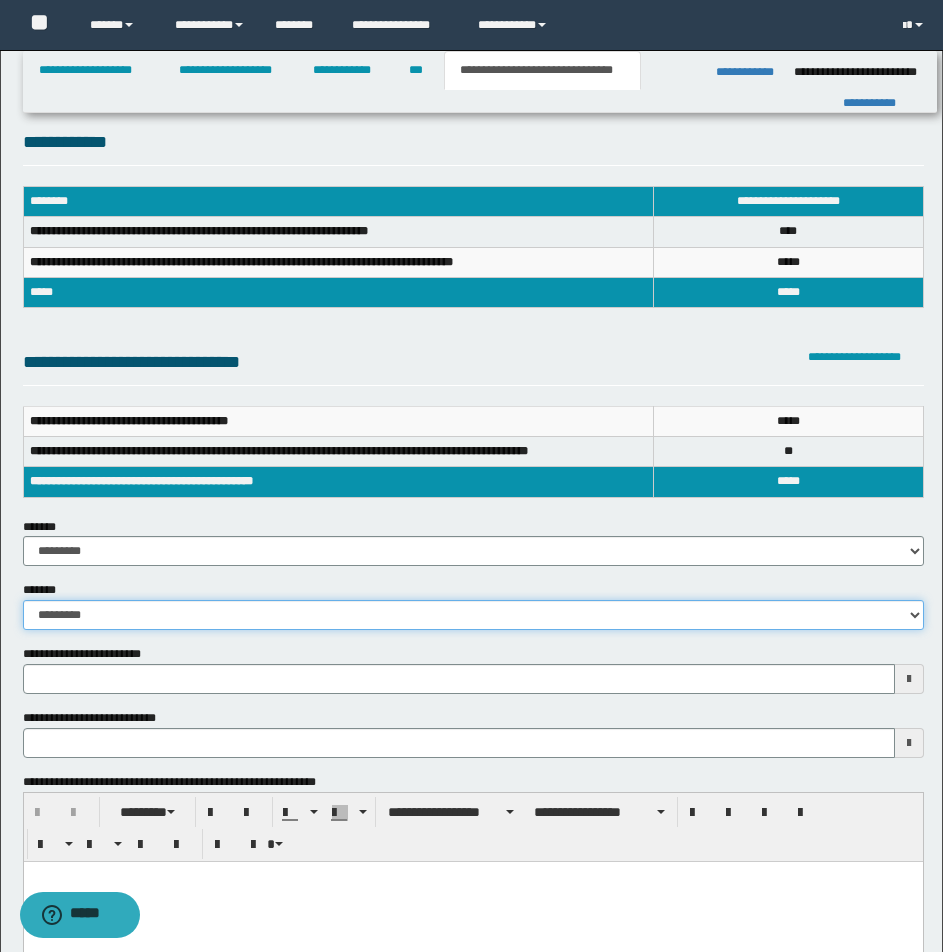 click on "**********" at bounding box center (473, 615) 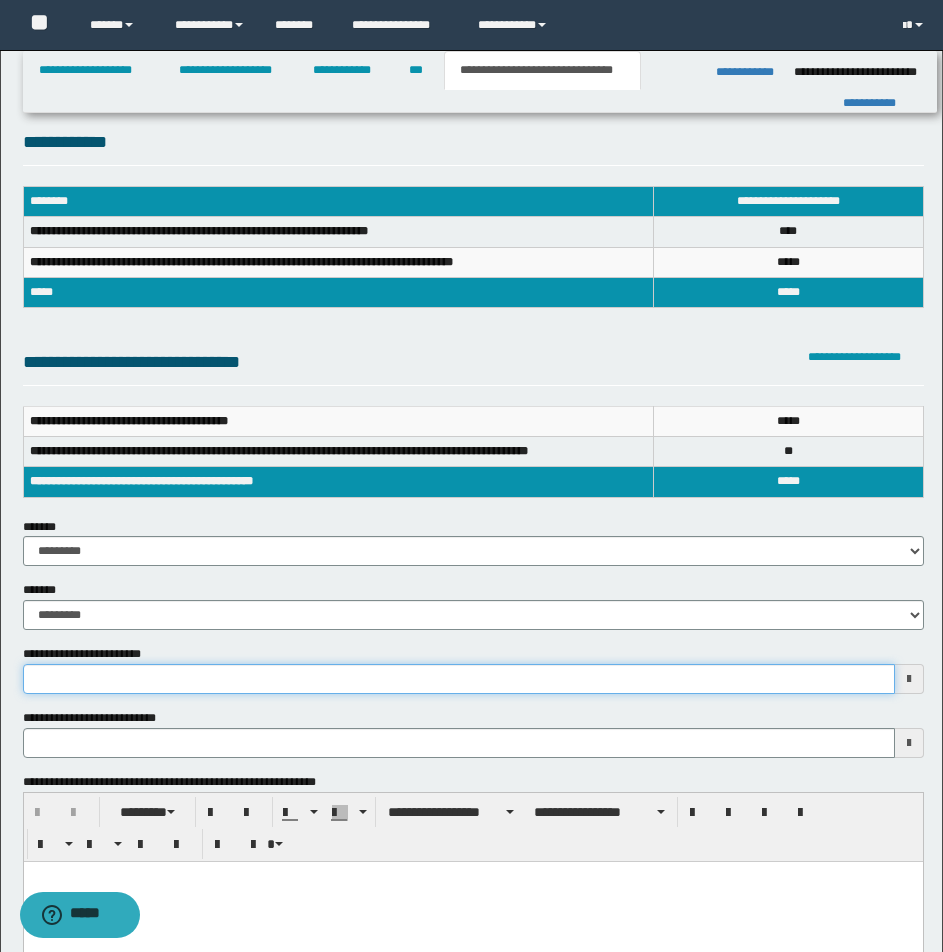 click on "**********" at bounding box center (459, 679) 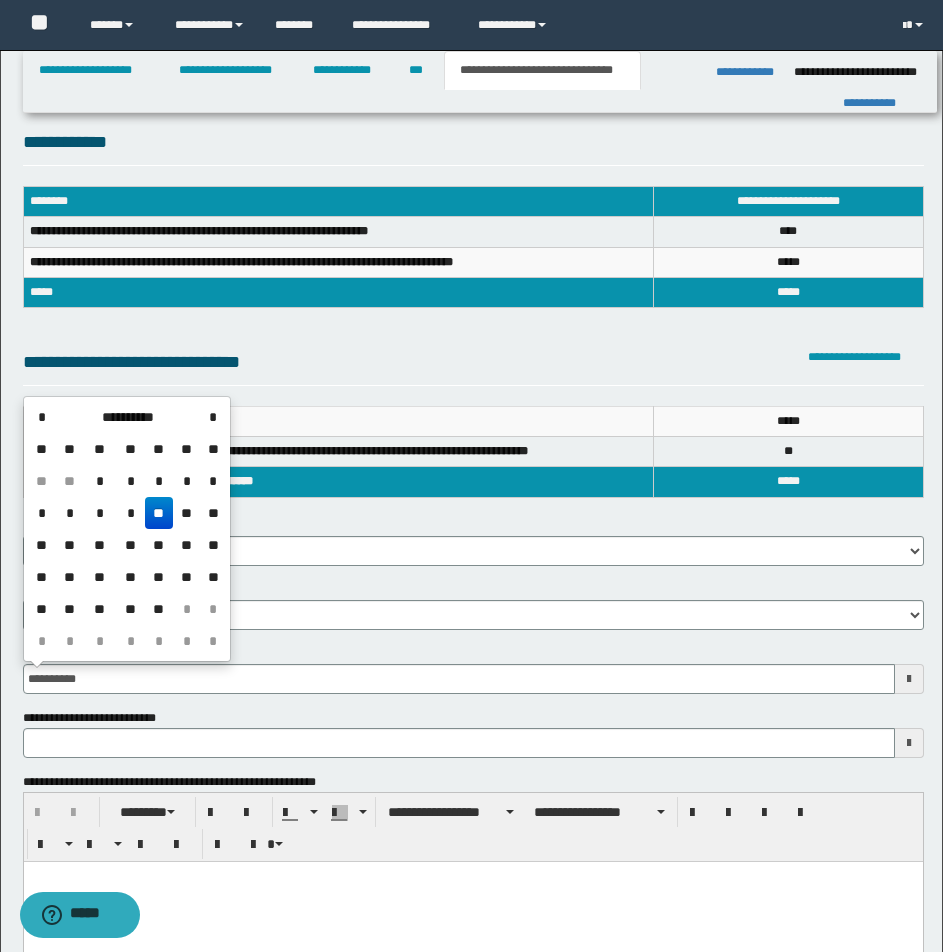 click on "**" at bounding box center (159, 513) 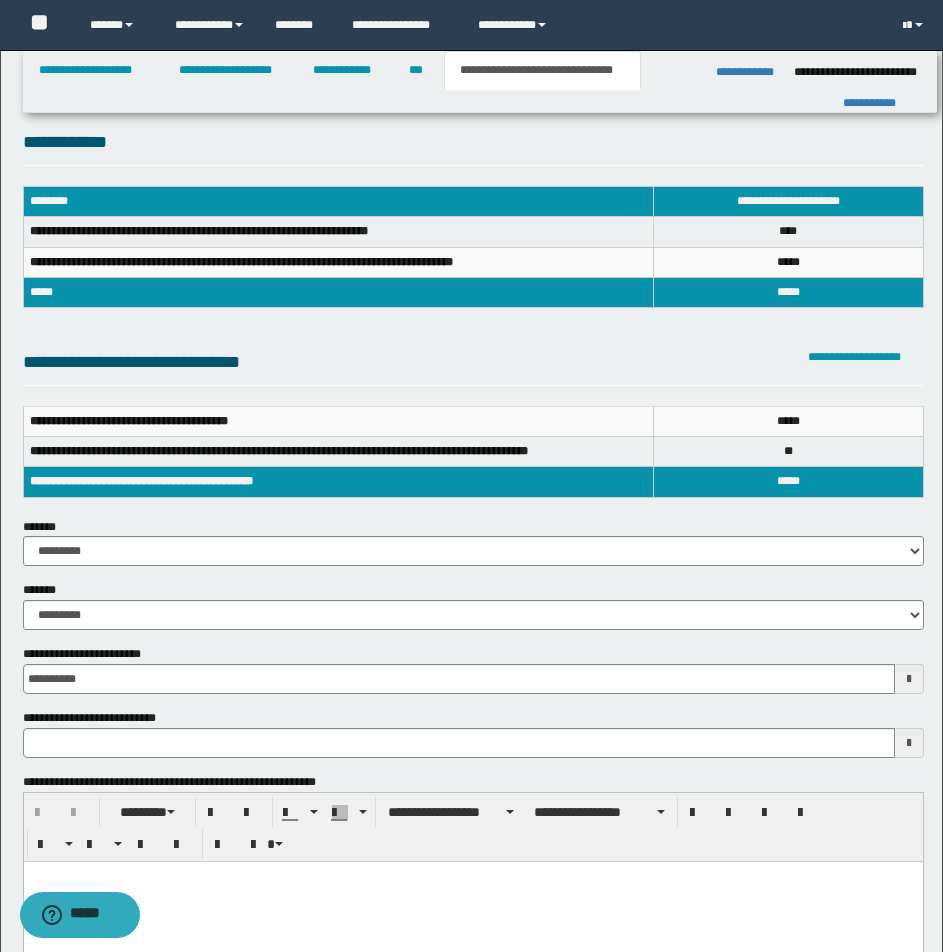 type 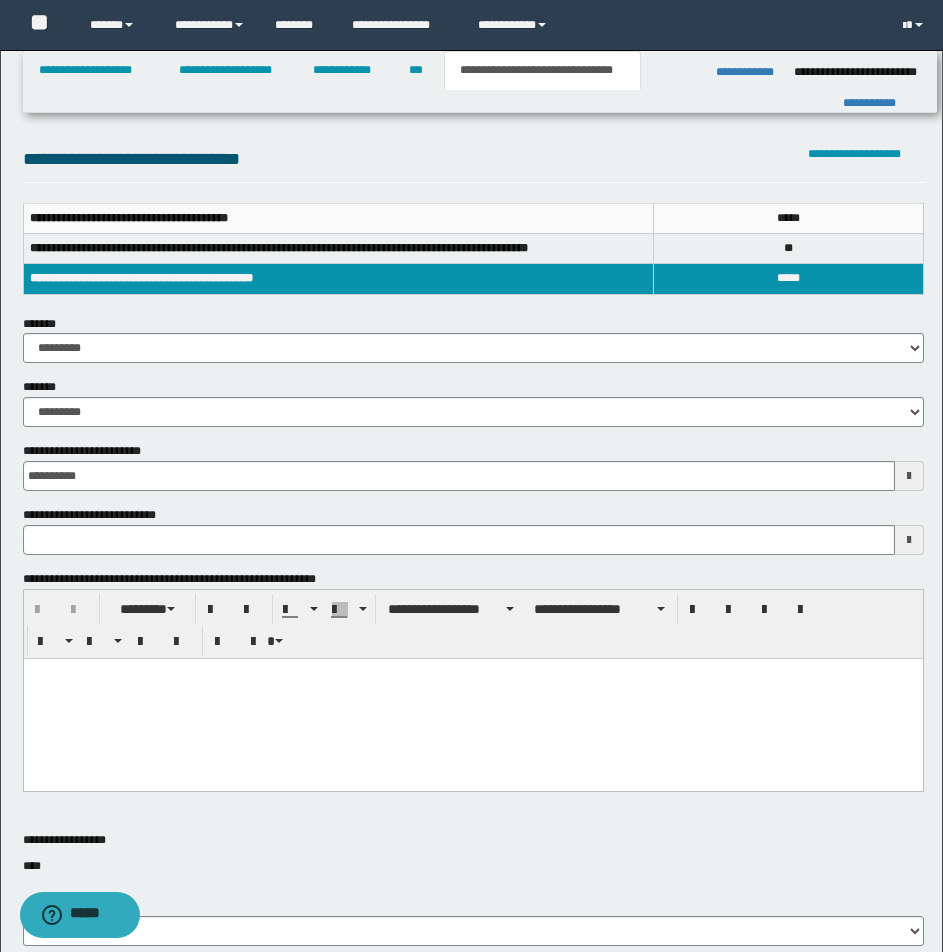 scroll, scrollTop: 228, scrollLeft: 0, axis: vertical 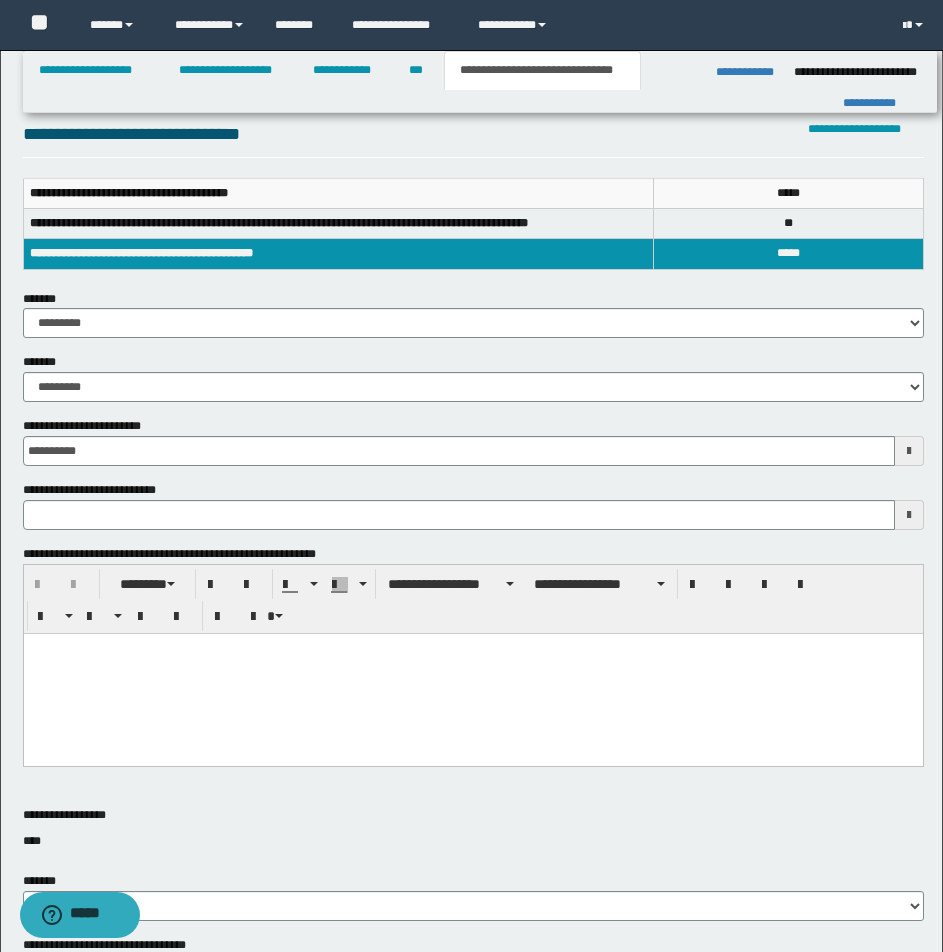 drag, startPoint x: 177, startPoint y: 710, endPoint x: 162, endPoint y: 687, distance: 27.45906 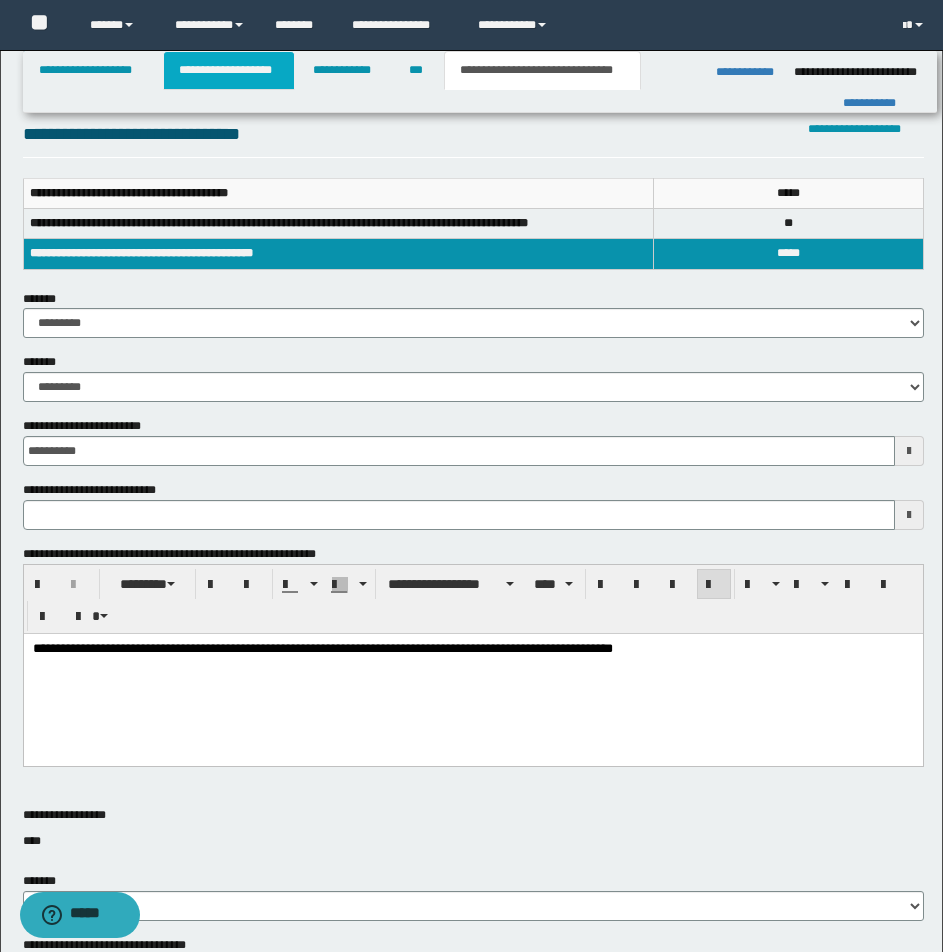 click on "**********" at bounding box center (229, 70) 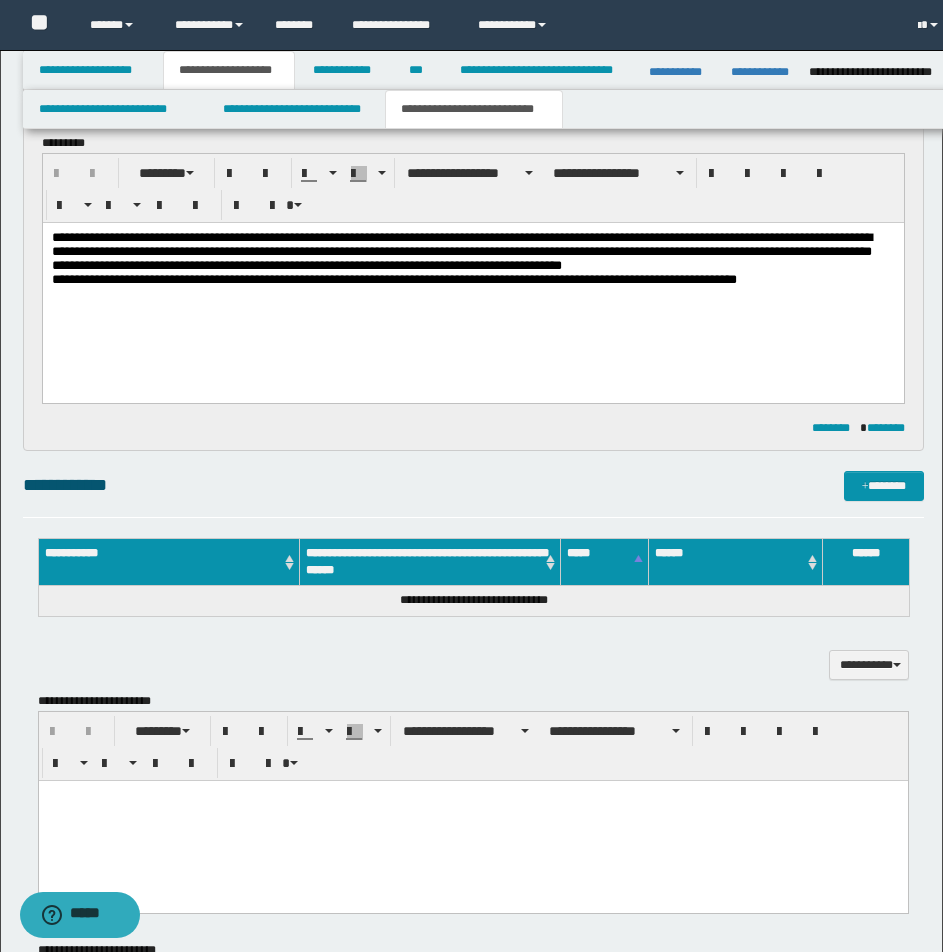 scroll, scrollTop: 259, scrollLeft: 0, axis: vertical 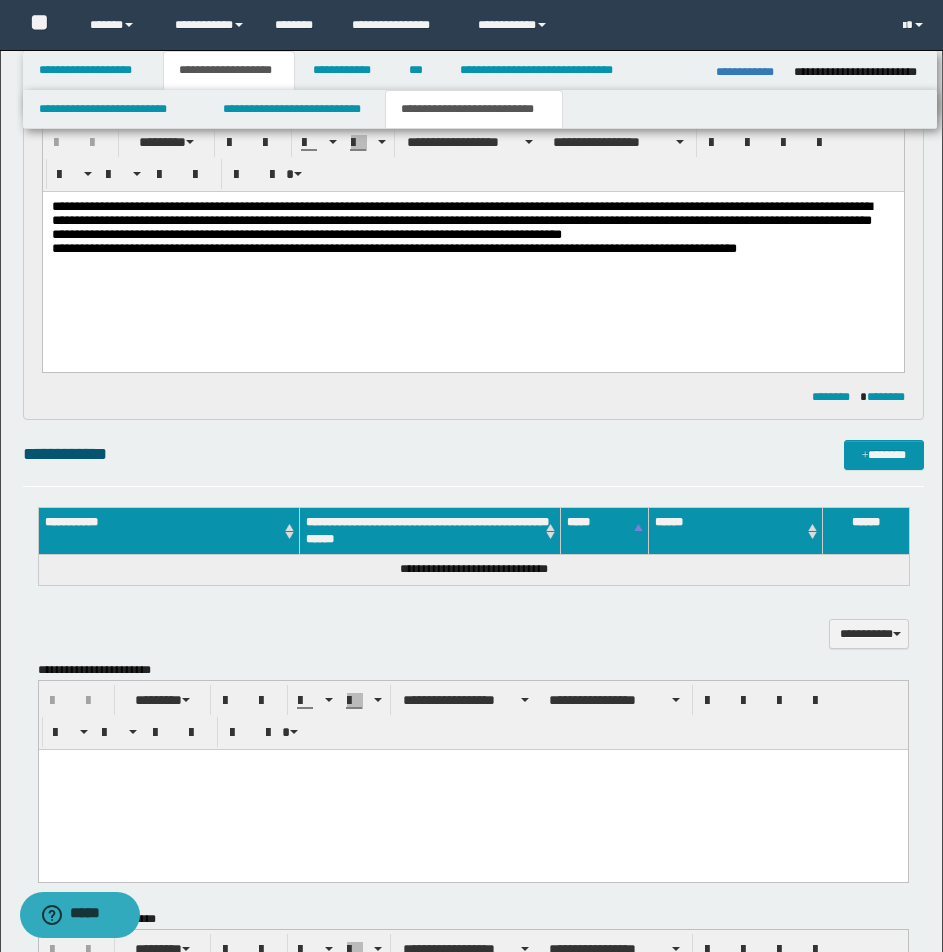 click on "**********" at bounding box center [461, 220] 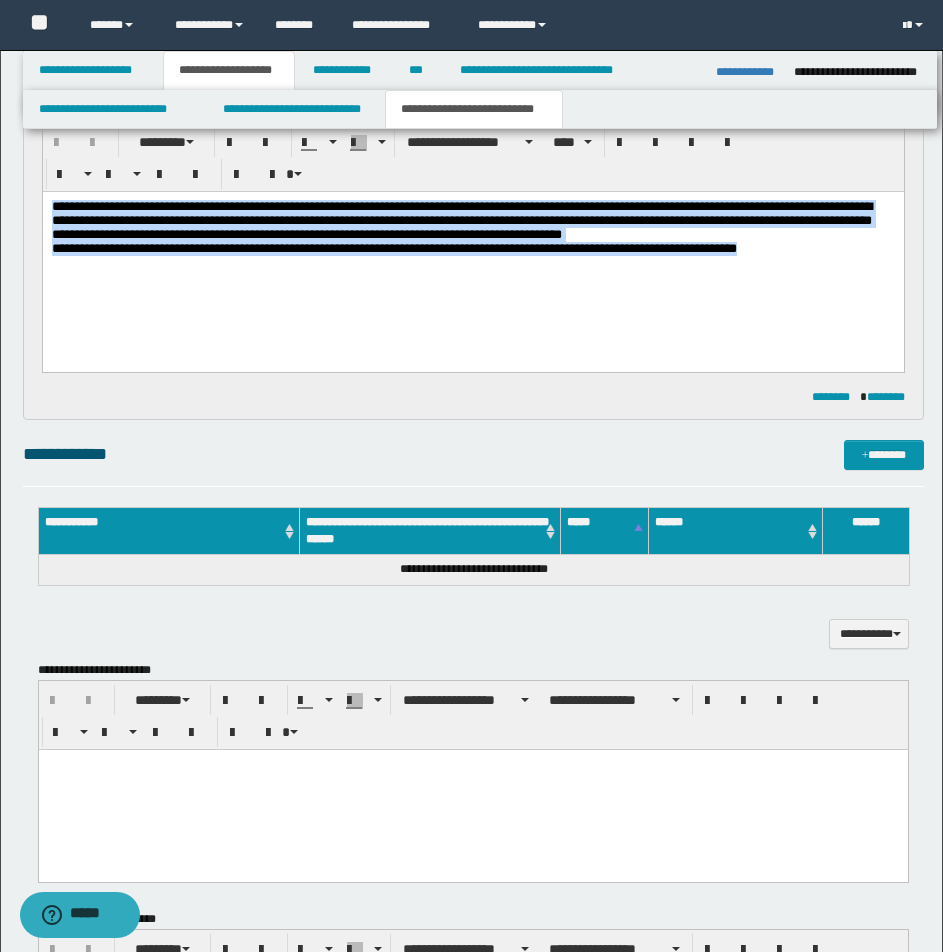 drag, startPoint x: 54, startPoint y: 205, endPoint x: 957, endPoint y: 366, distance: 917.2404 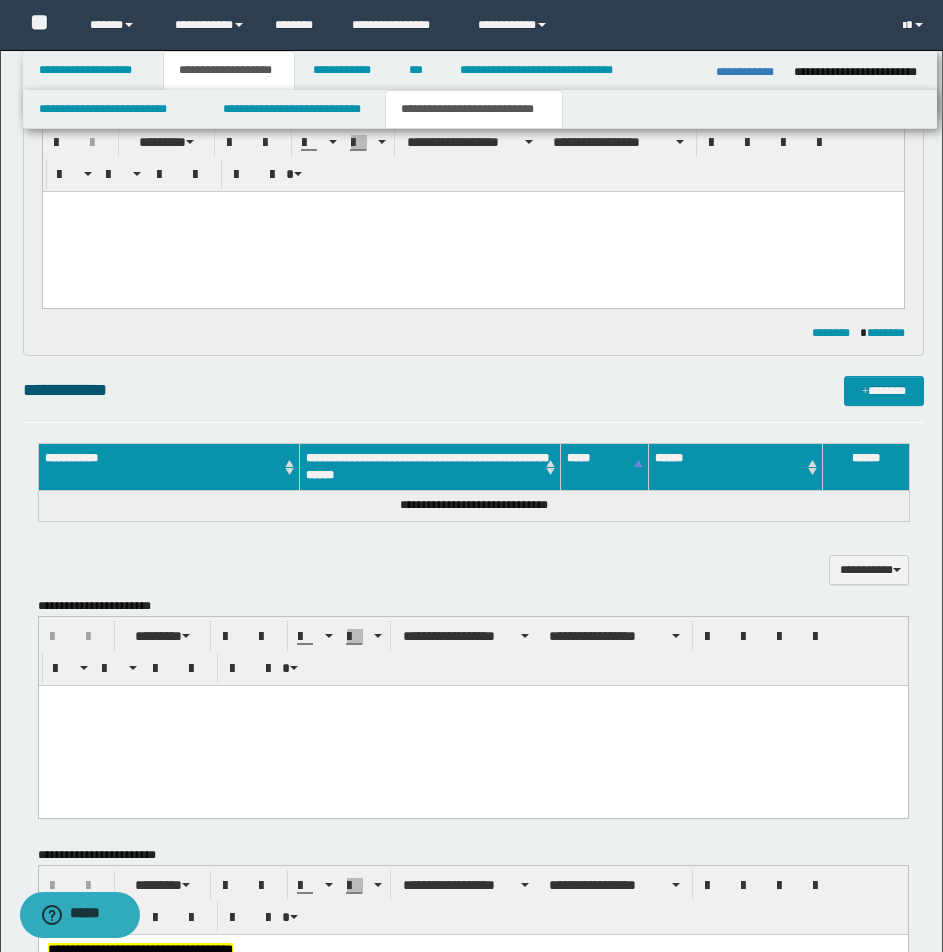 paste 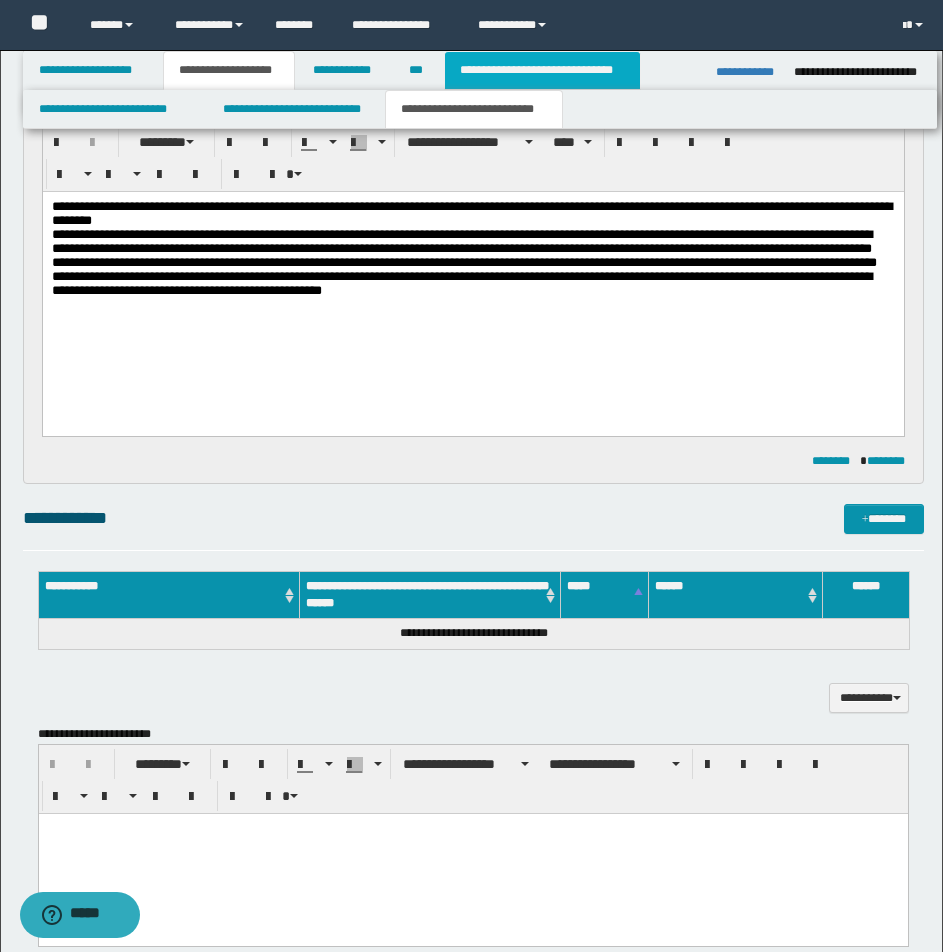 click on "**********" at bounding box center [542, 70] 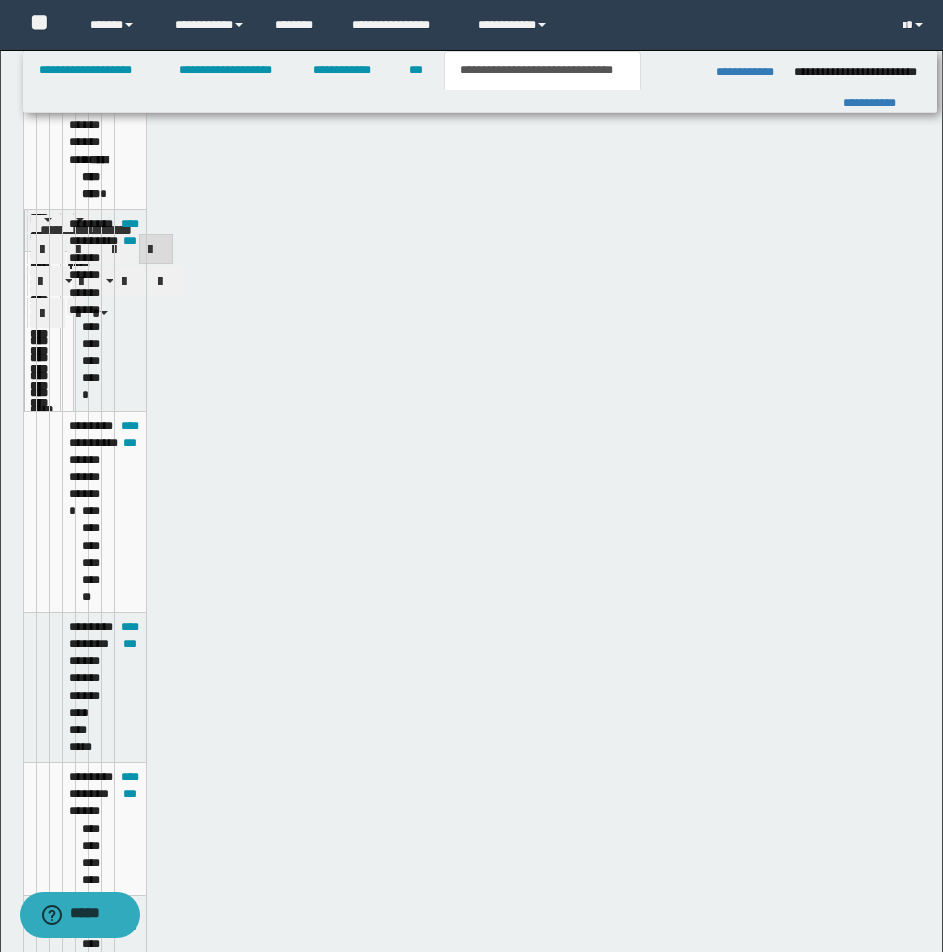 scroll, scrollTop: 228, scrollLeft: 0, axis: vertical 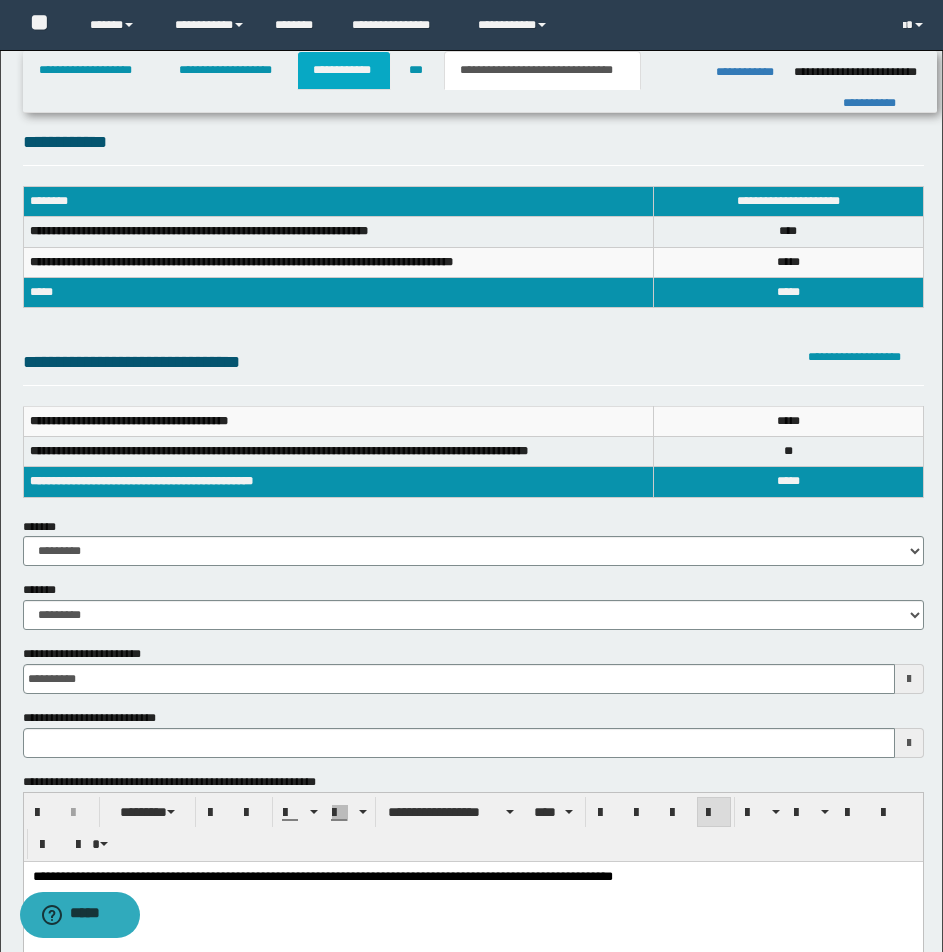 click on "**********" at bounding box center [344, 70] 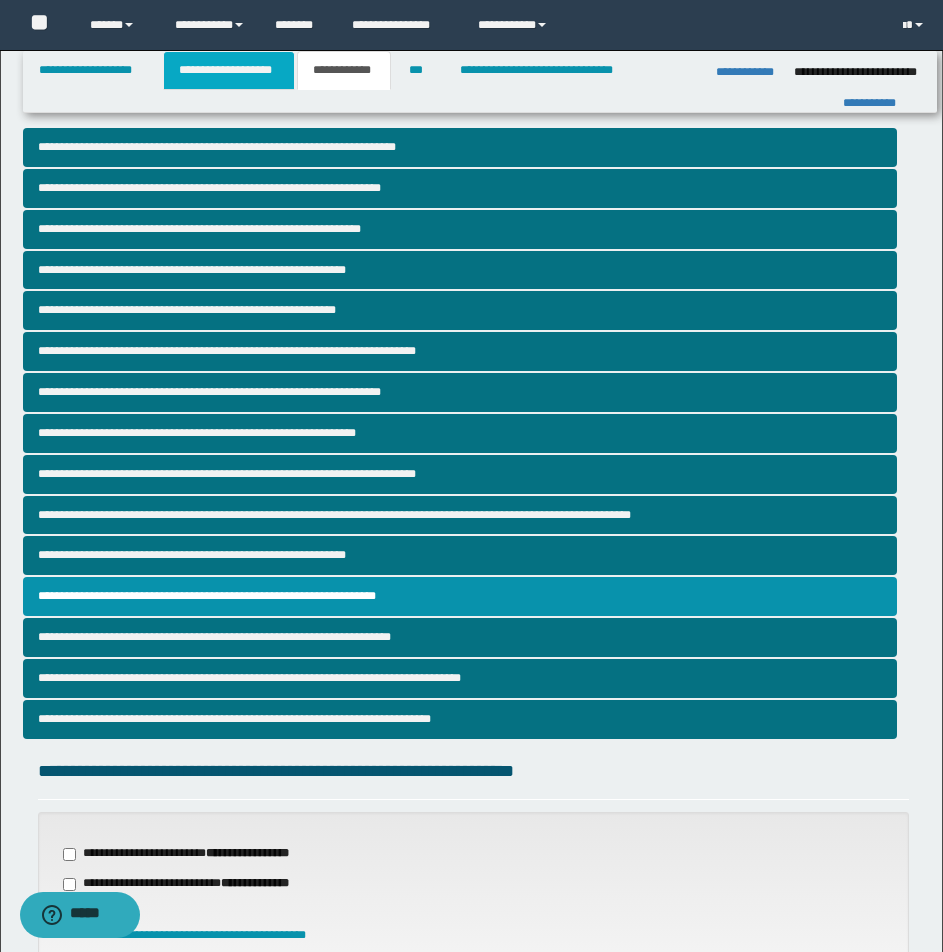 click on "**********" at bounding box center (229, 70) 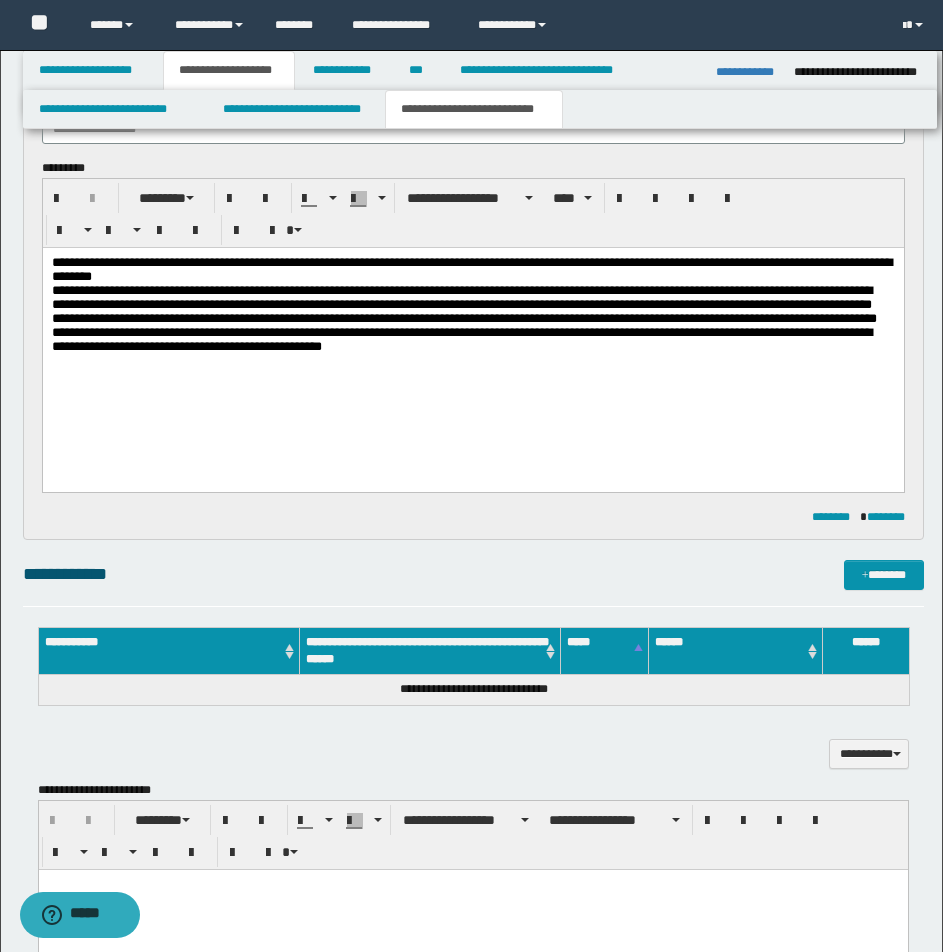 scroll, scrollTop: 303, scrollLeft: 0, axis: vertical 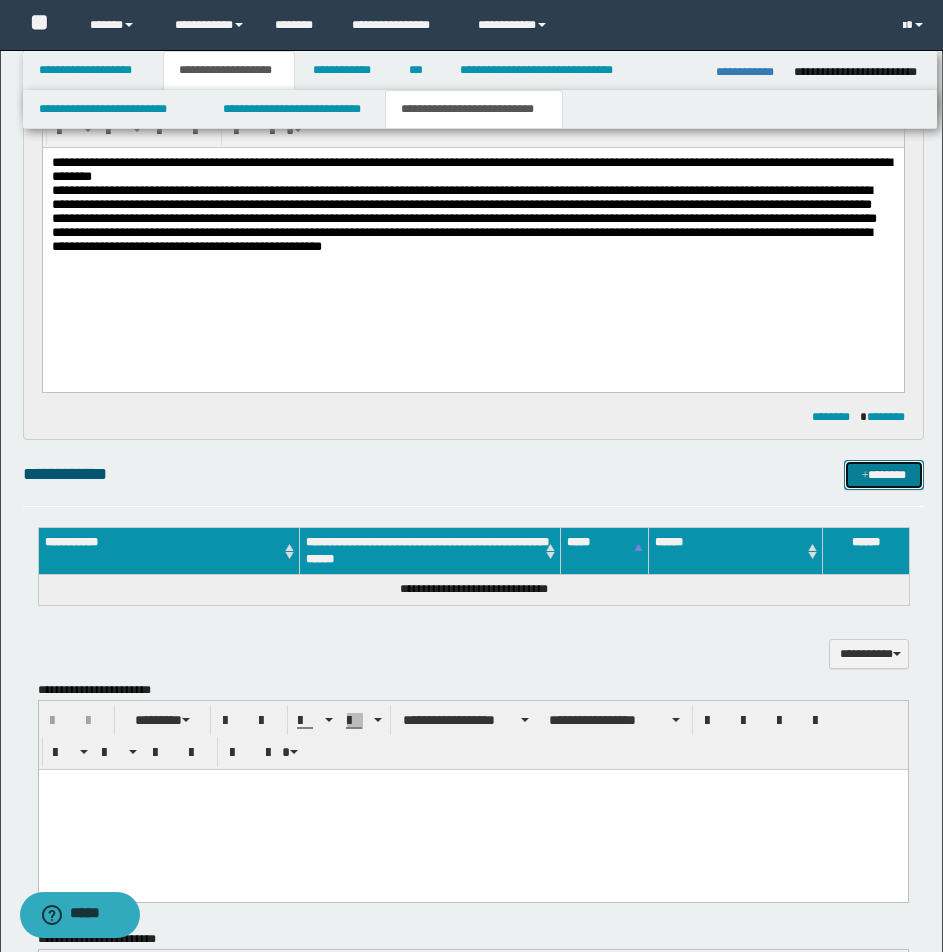 click on "*******" at bounding box center (884, 475) 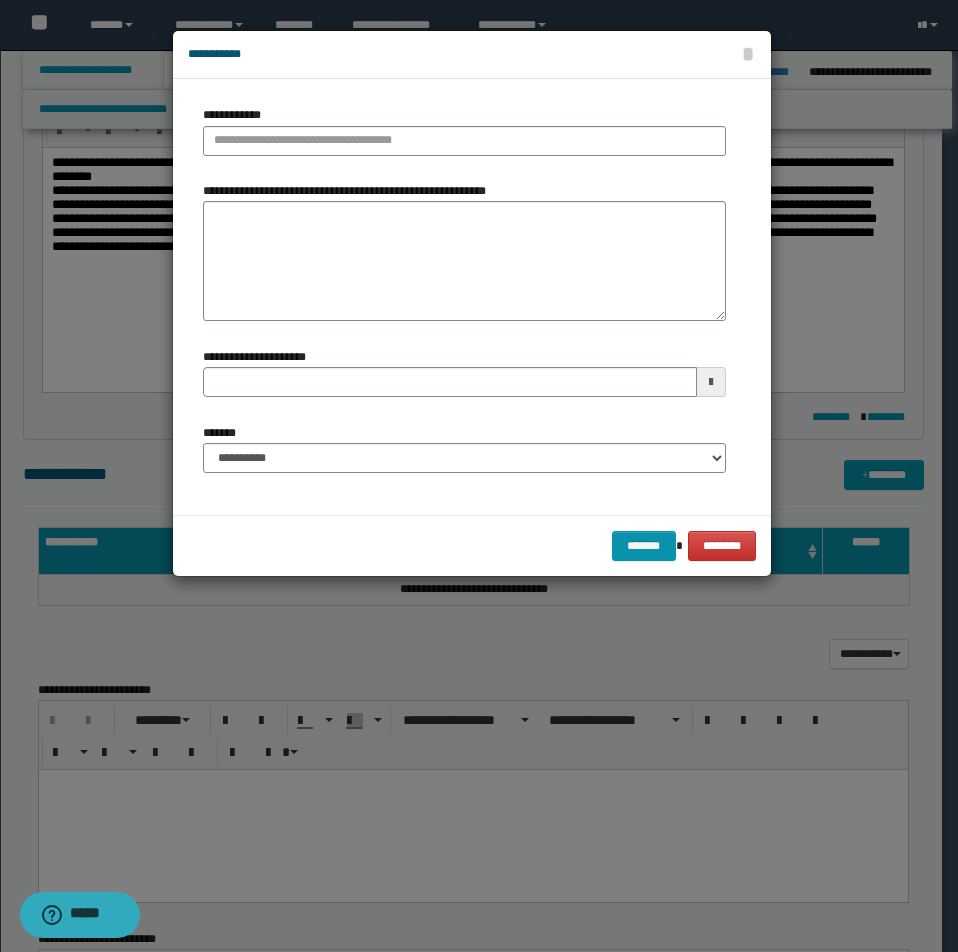 type 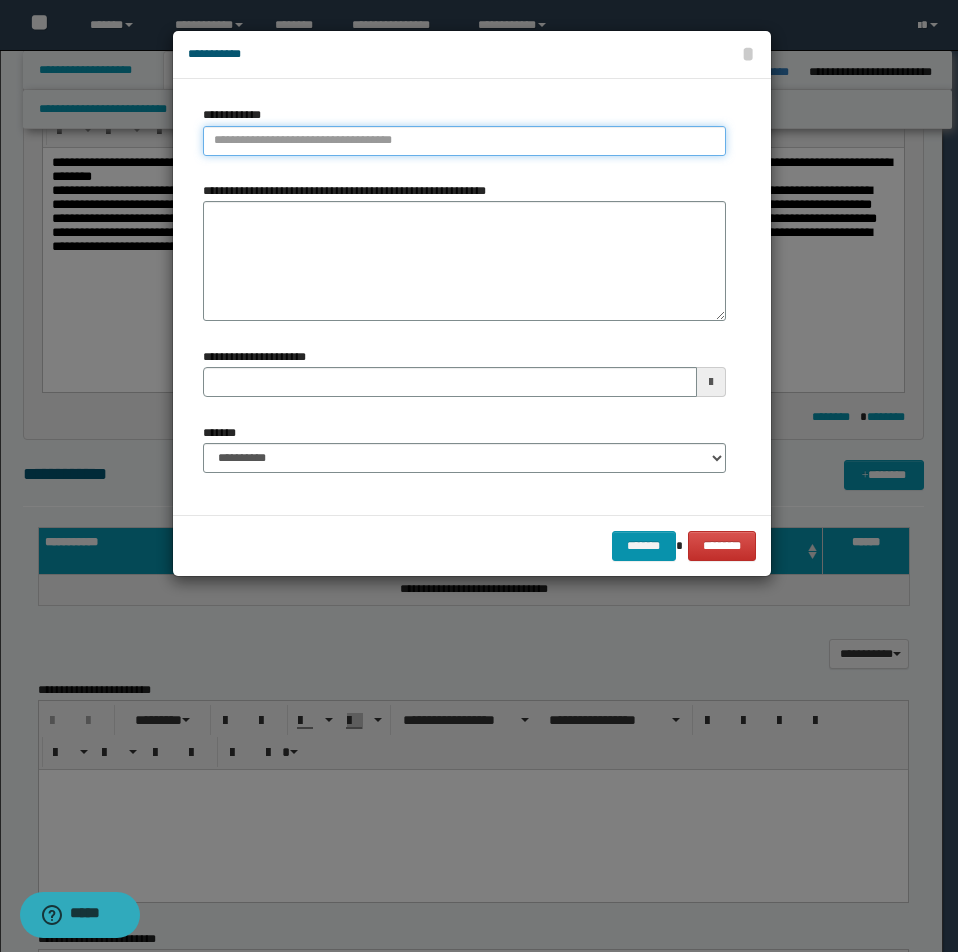 click on "**********" at bounding box center [464, 141] 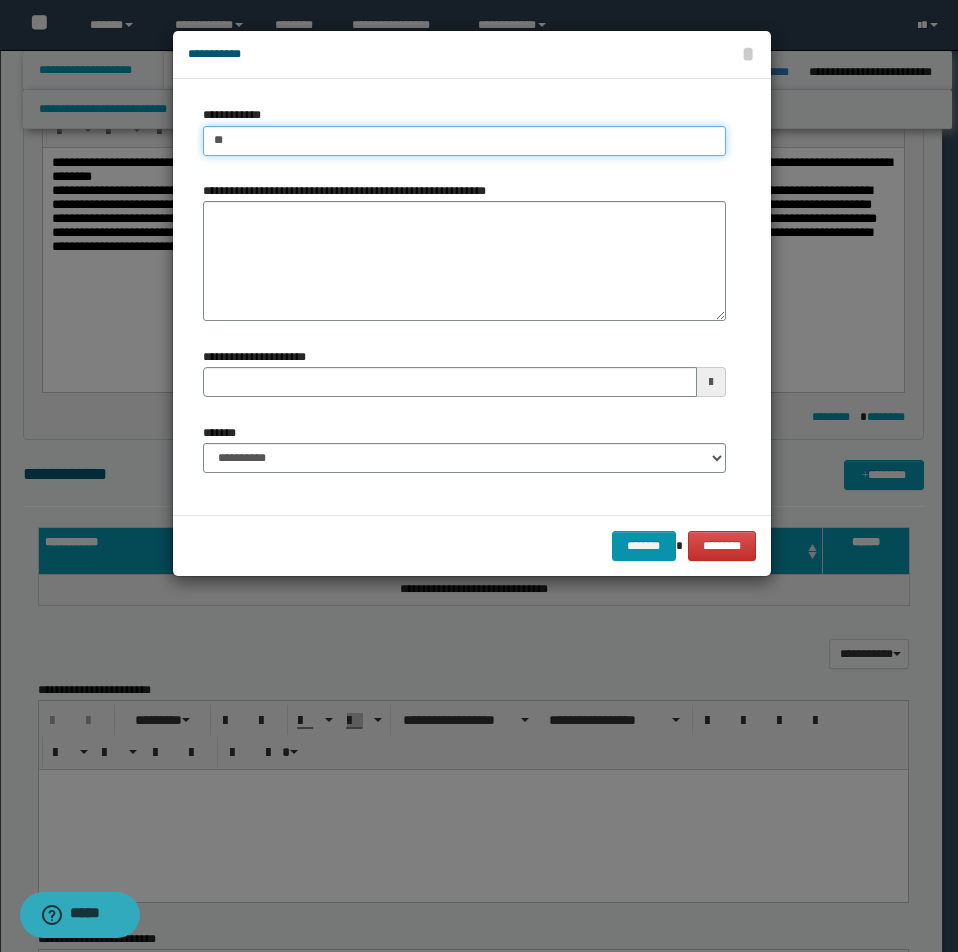 type on "***" 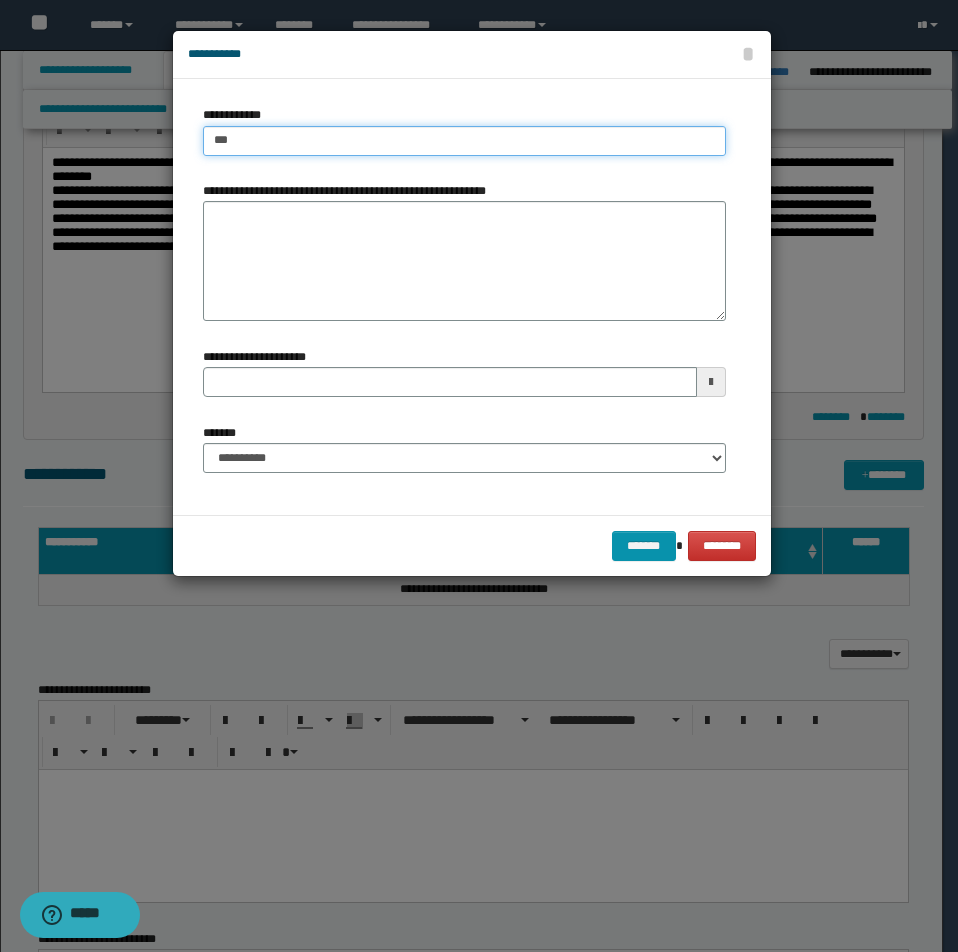 type on "***" 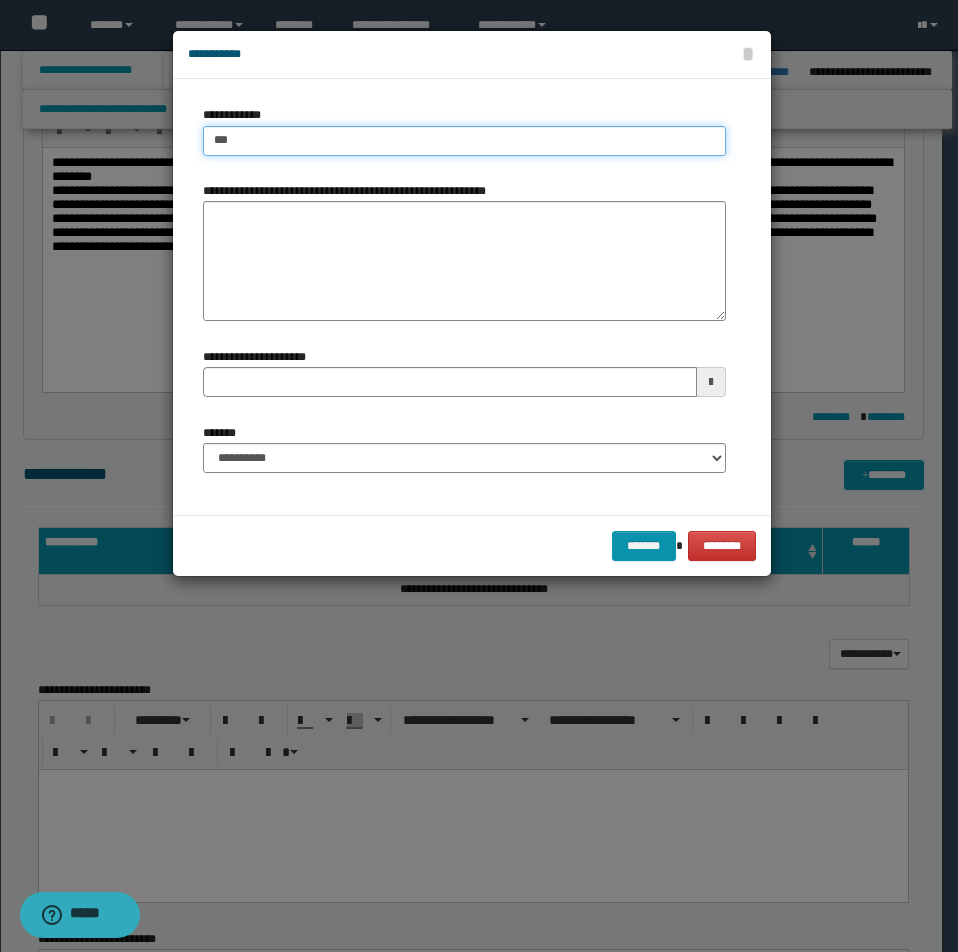 type 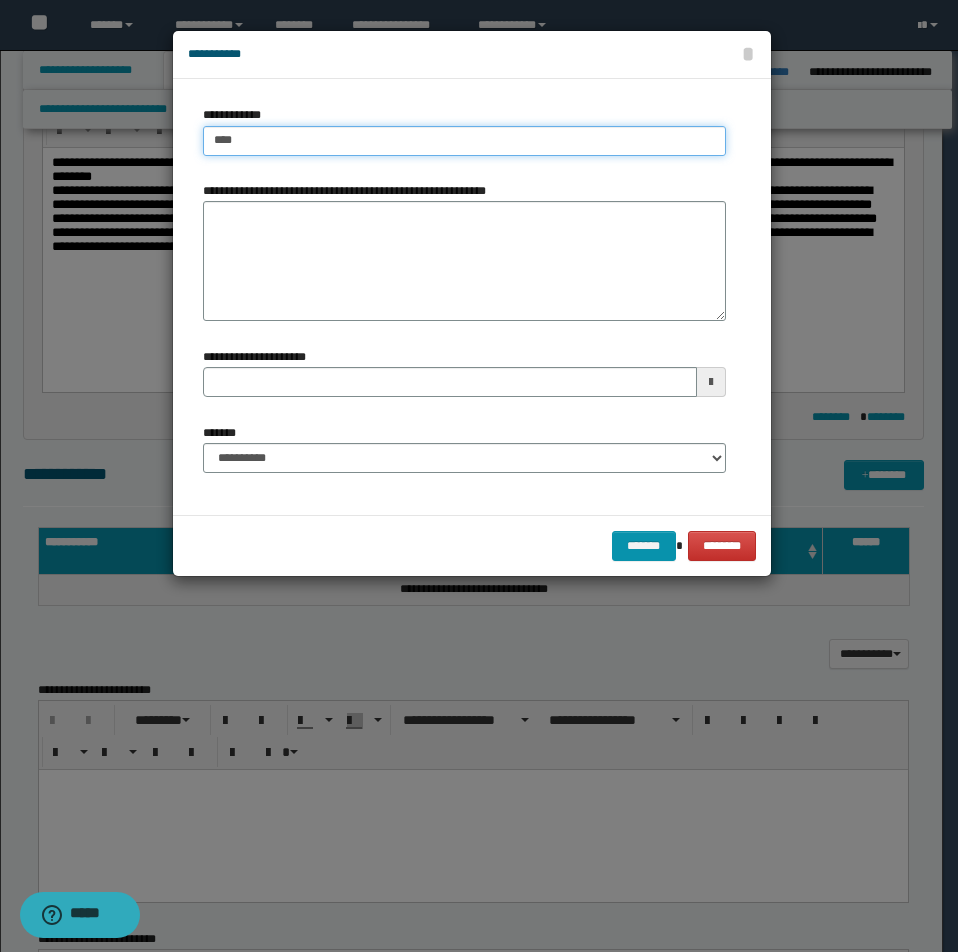 type on "****" 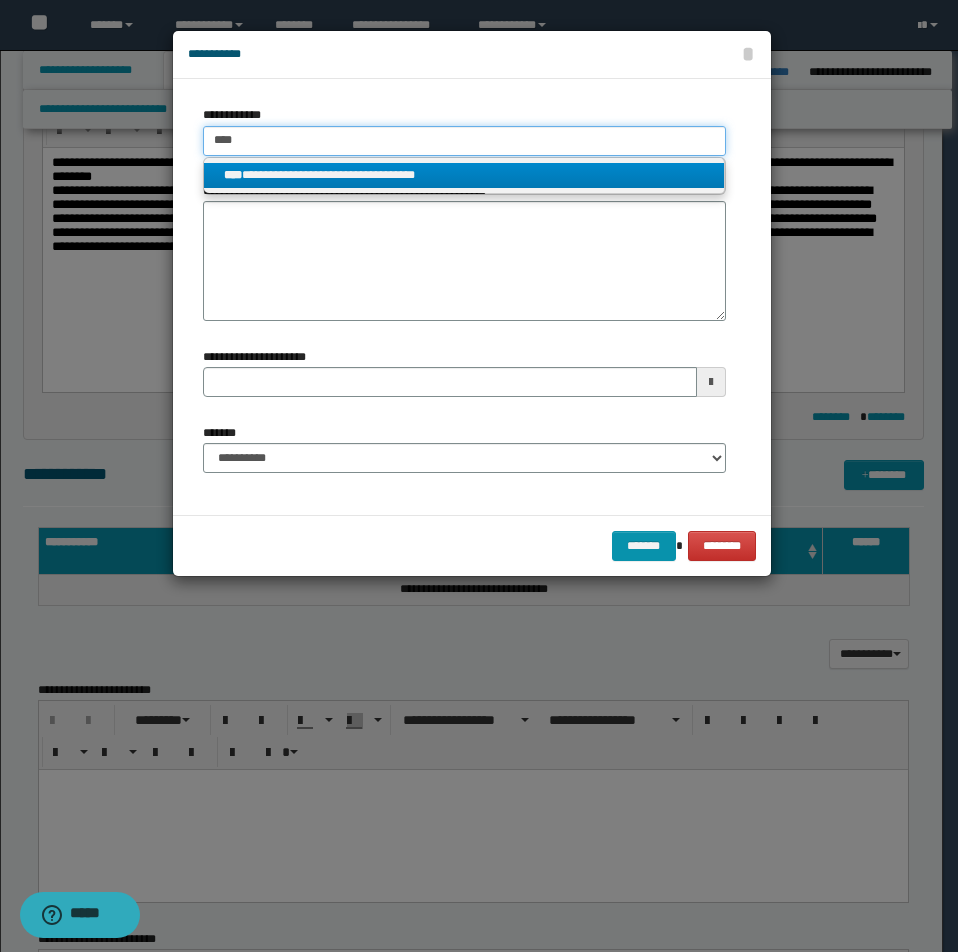 type on "****" 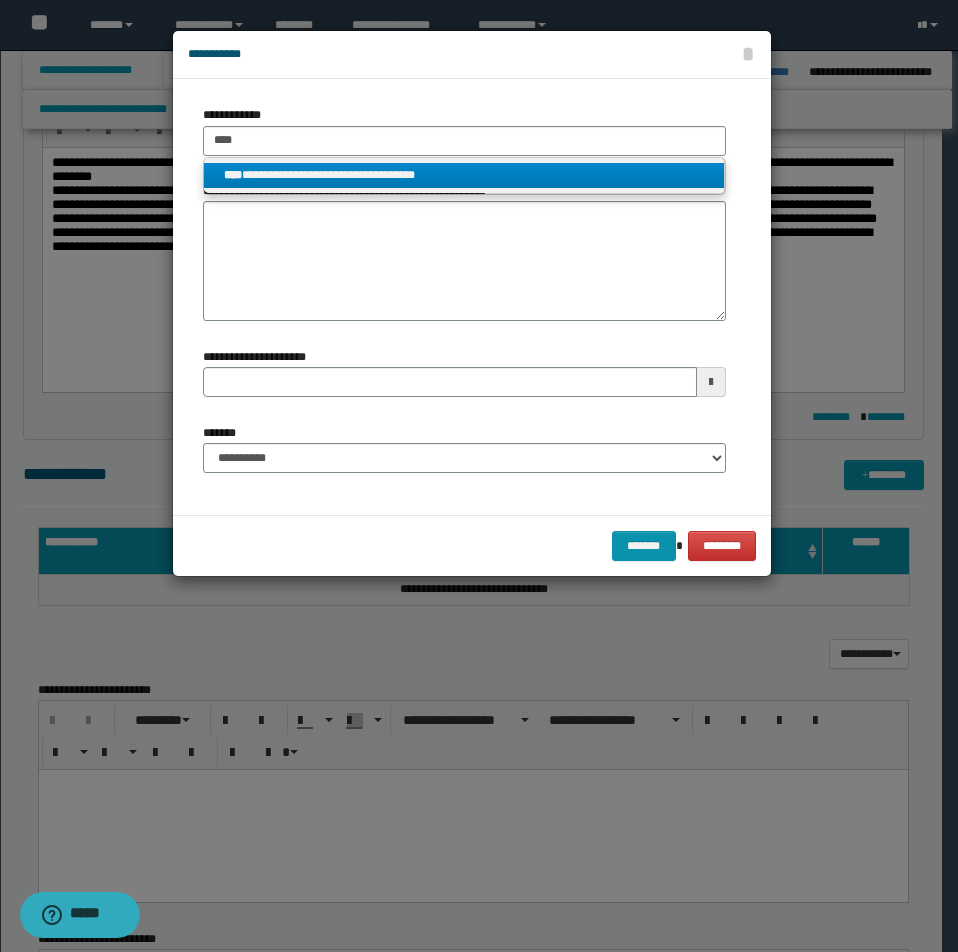 click on "**********" at bounding box center (464, 175) 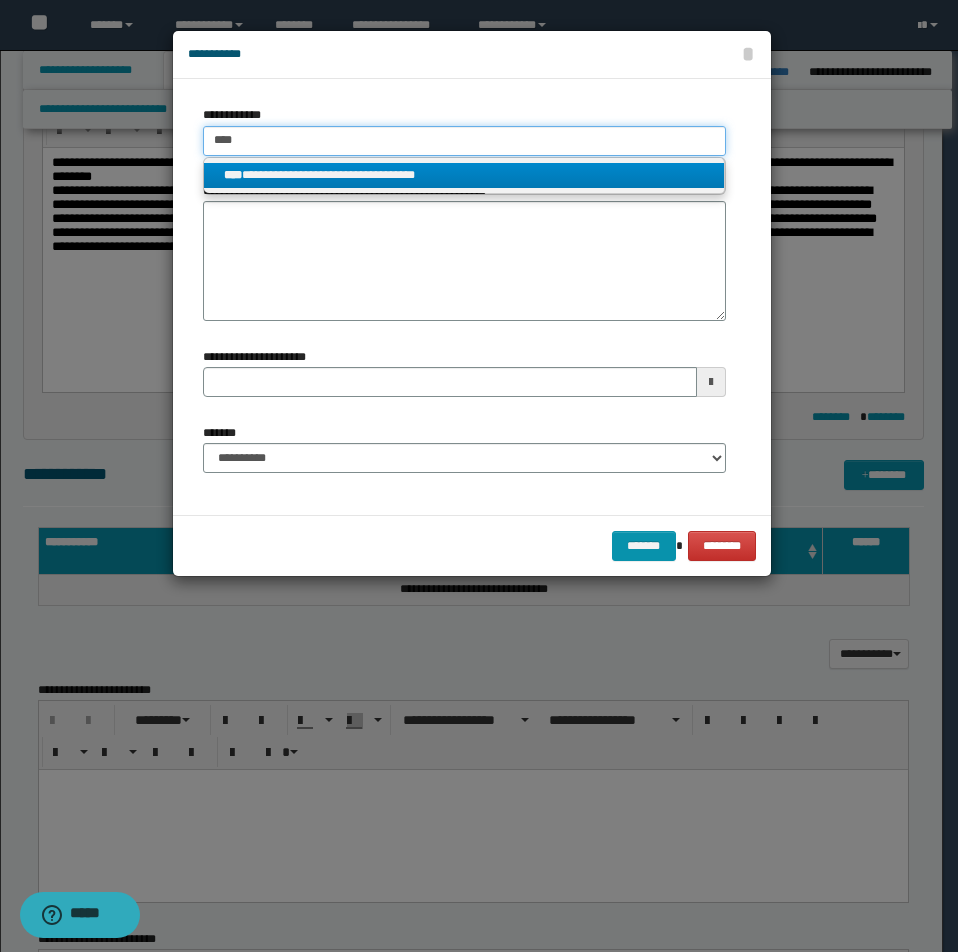 type 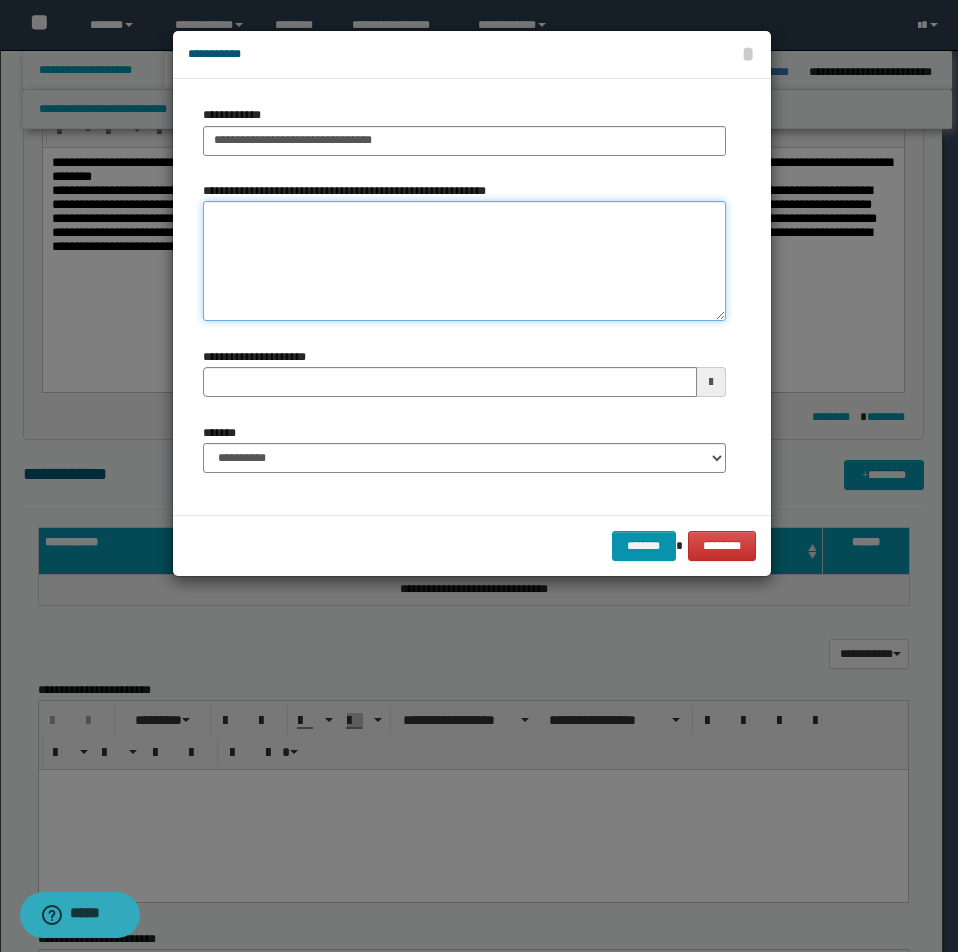type 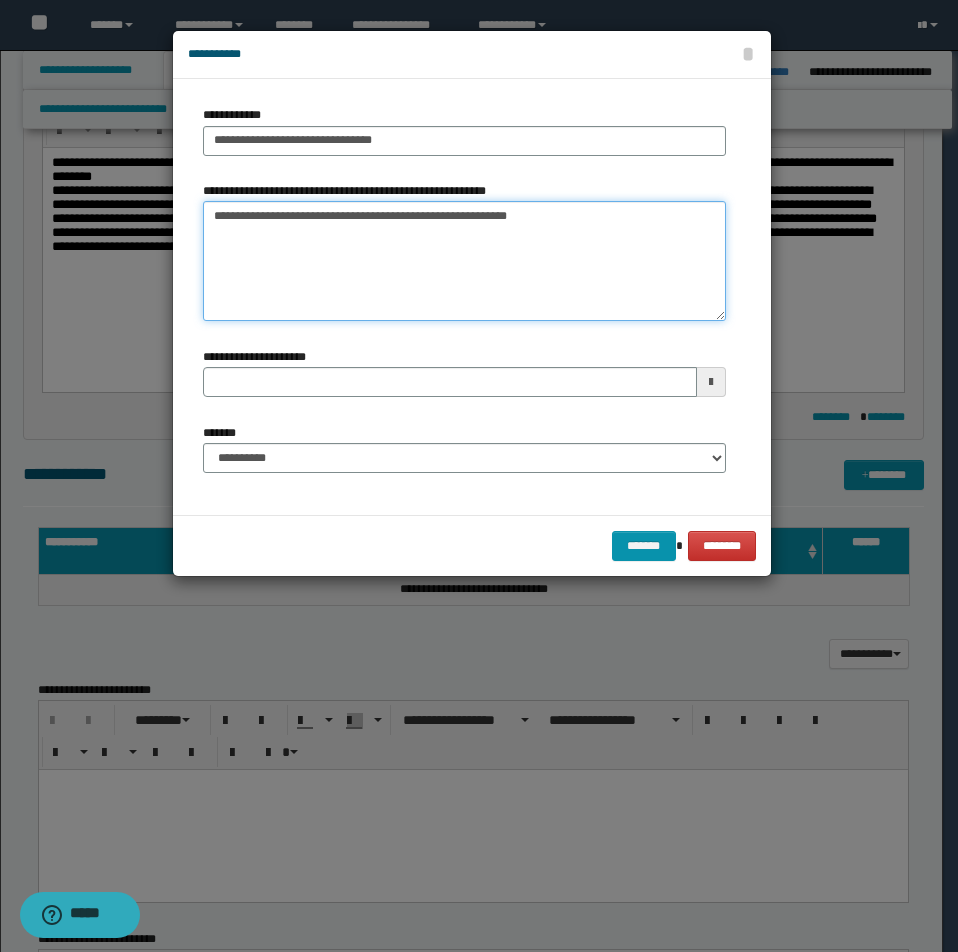 click on "**********" at bounding box center [464, 261] 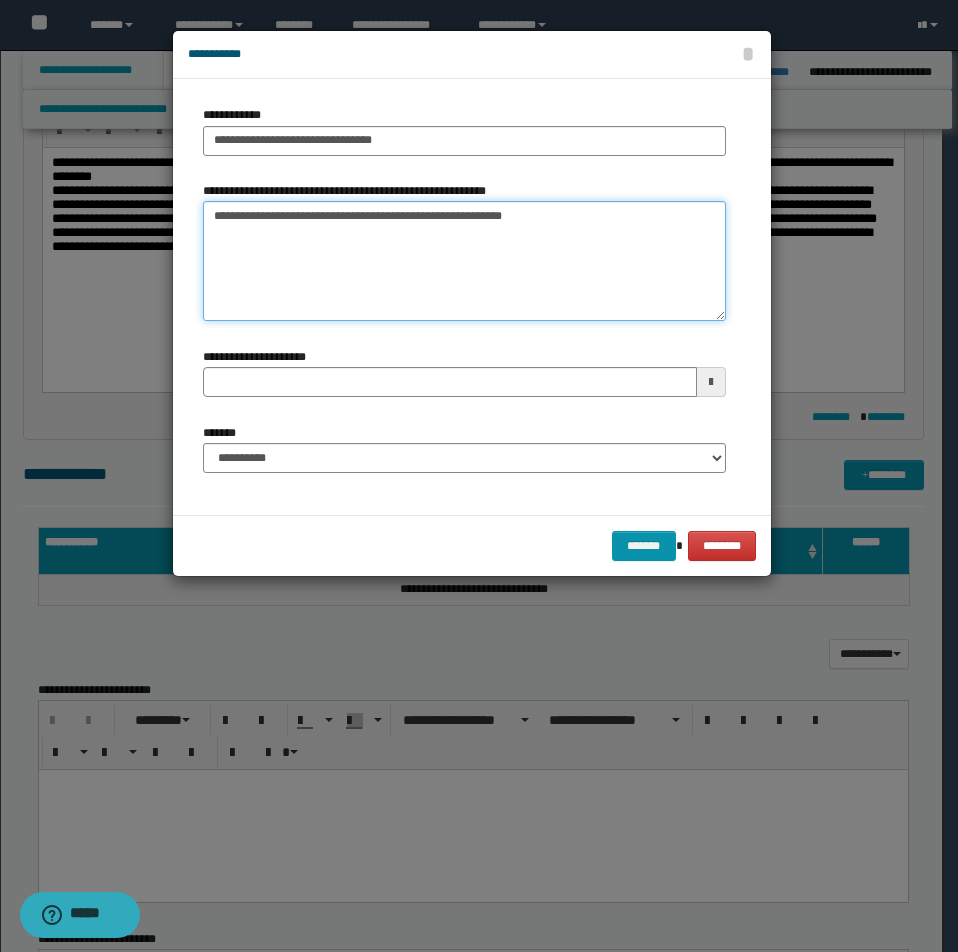 type on "**********" 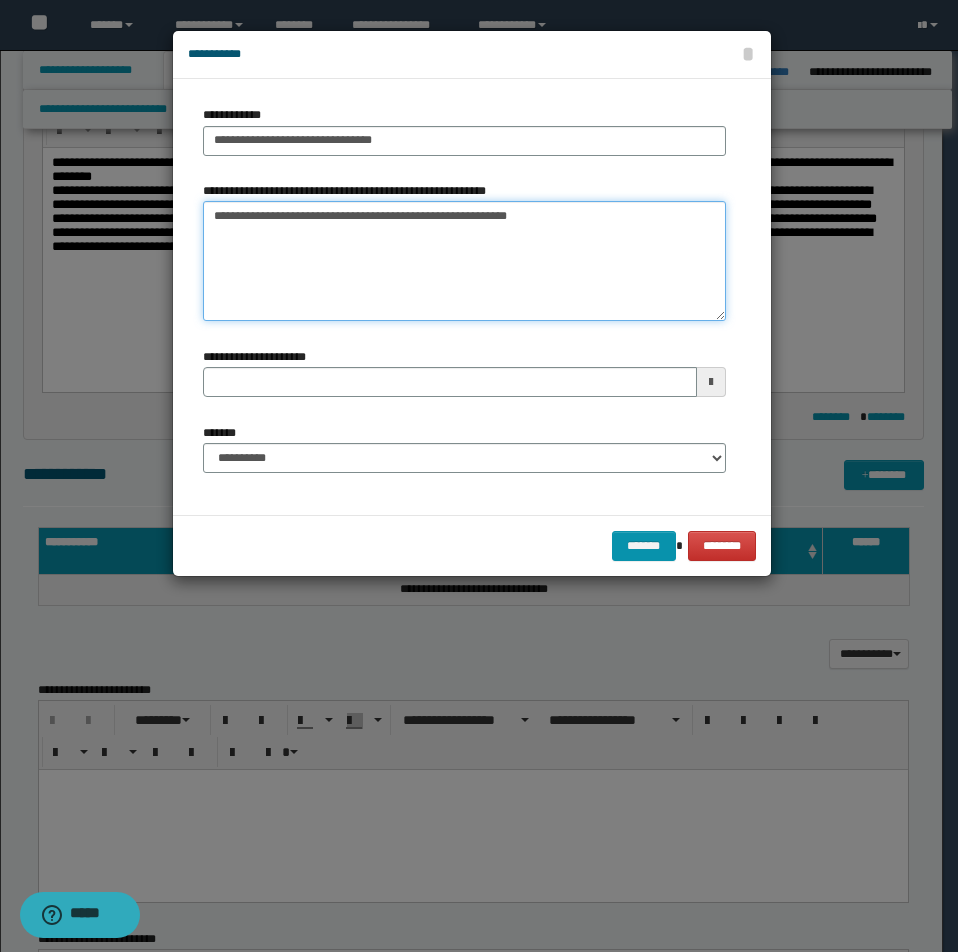 click on "**********" at bounding box center (464, 261) 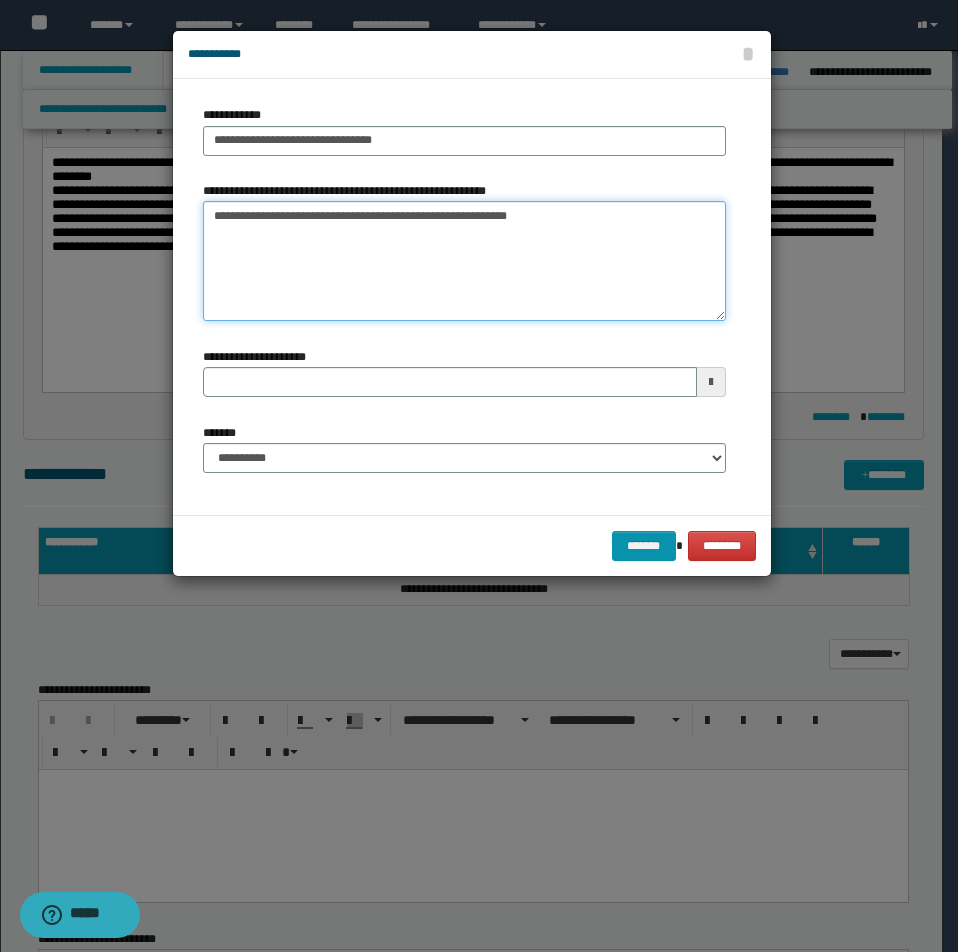 type on "**********" 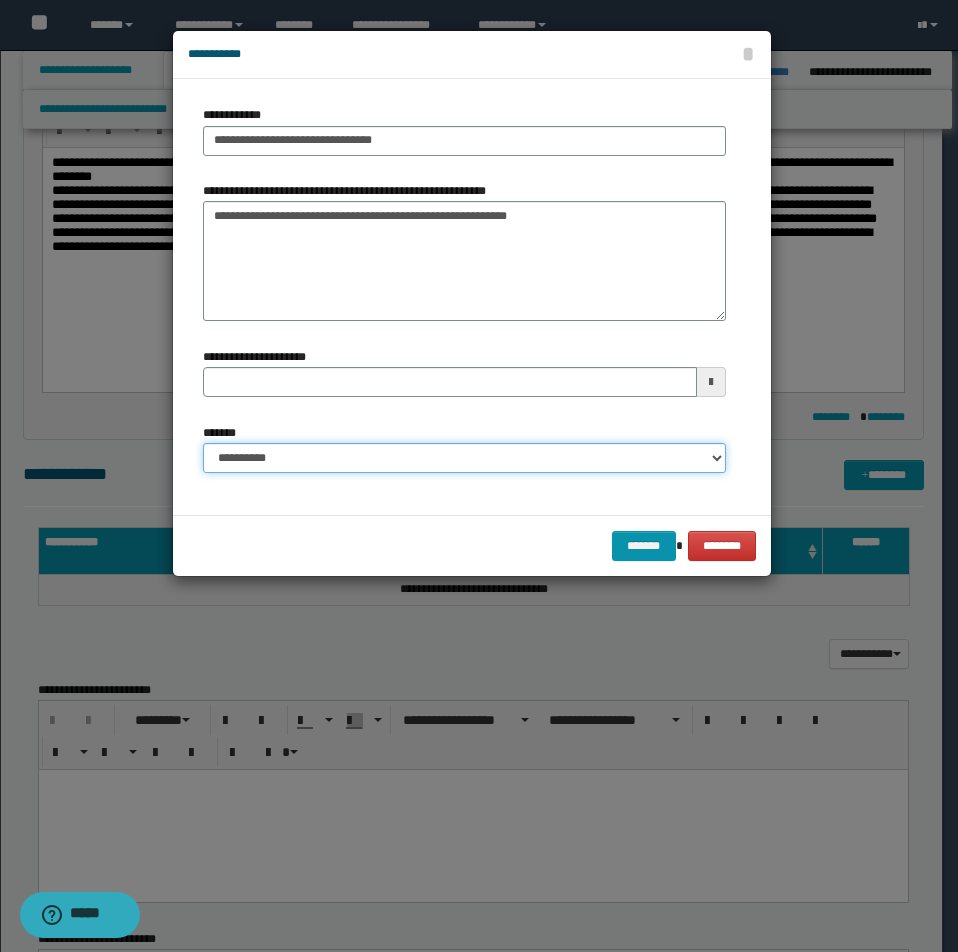 click on "**********" at bounding box center (464, 458) 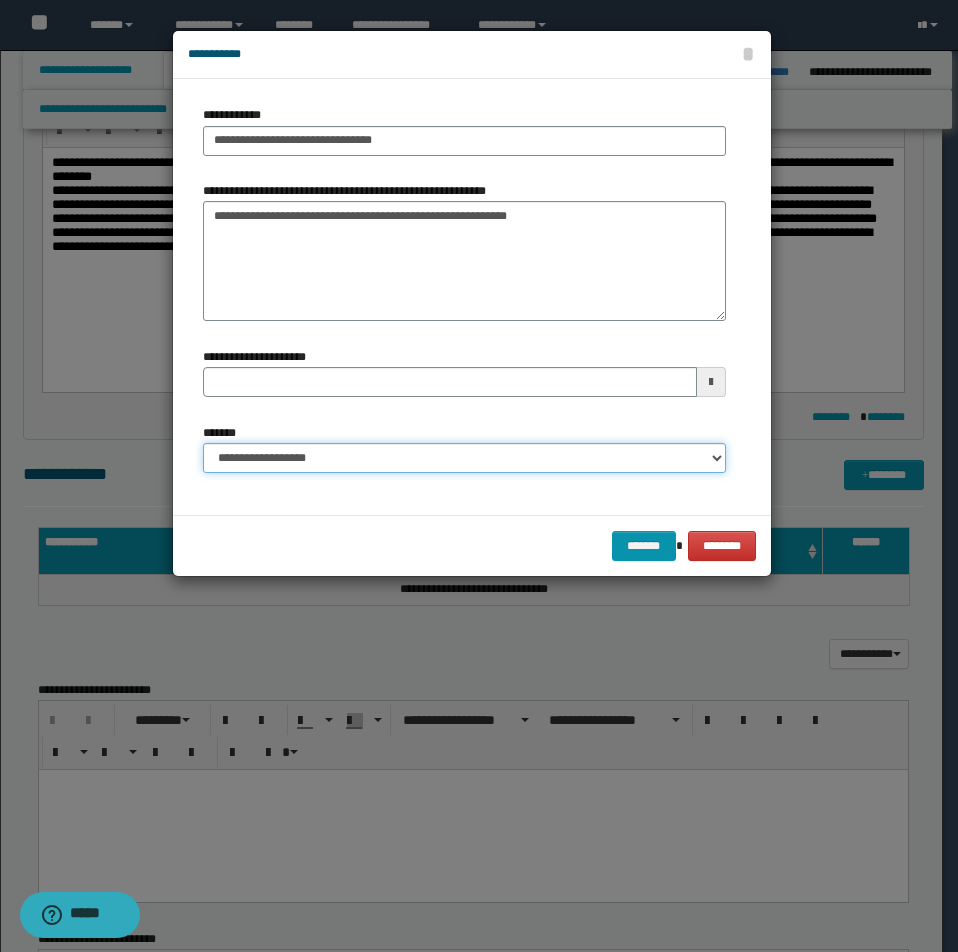 click on "**********" at bounding box center (464, 458) 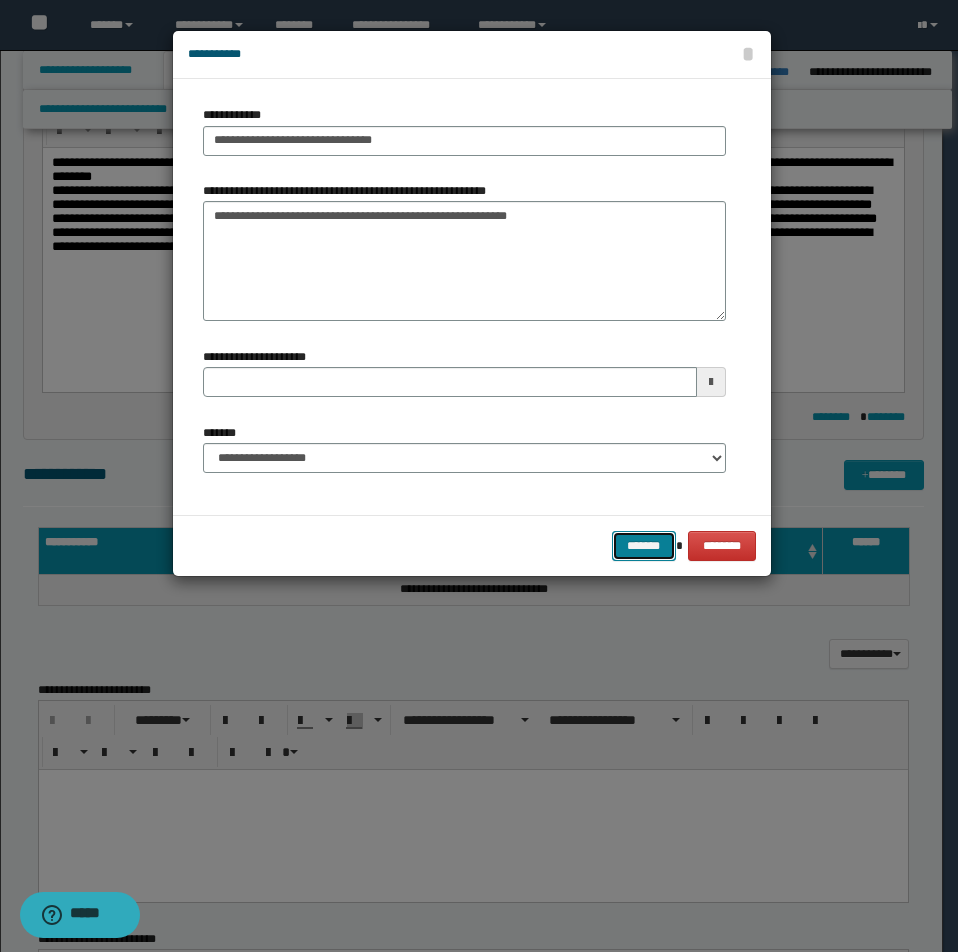 click on "*******" at bounding box center (644, 546) 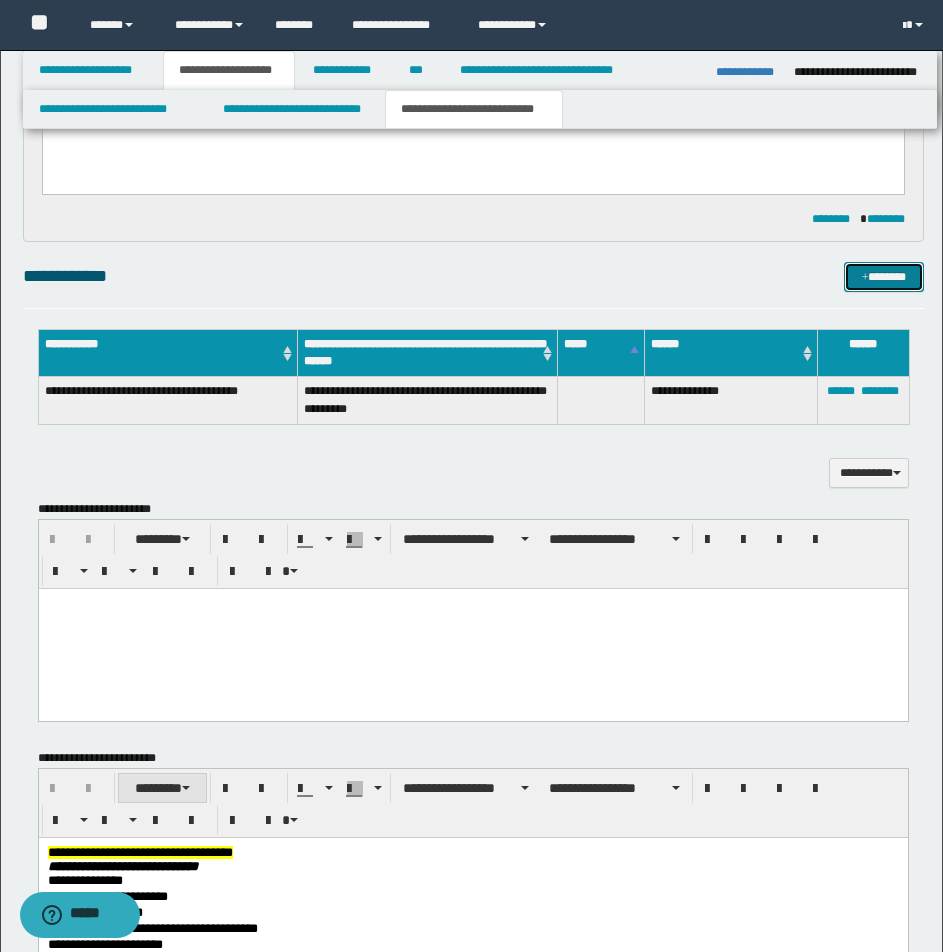 scroll, scrollTop: 503, scrollLeft: 0, axis: vertical 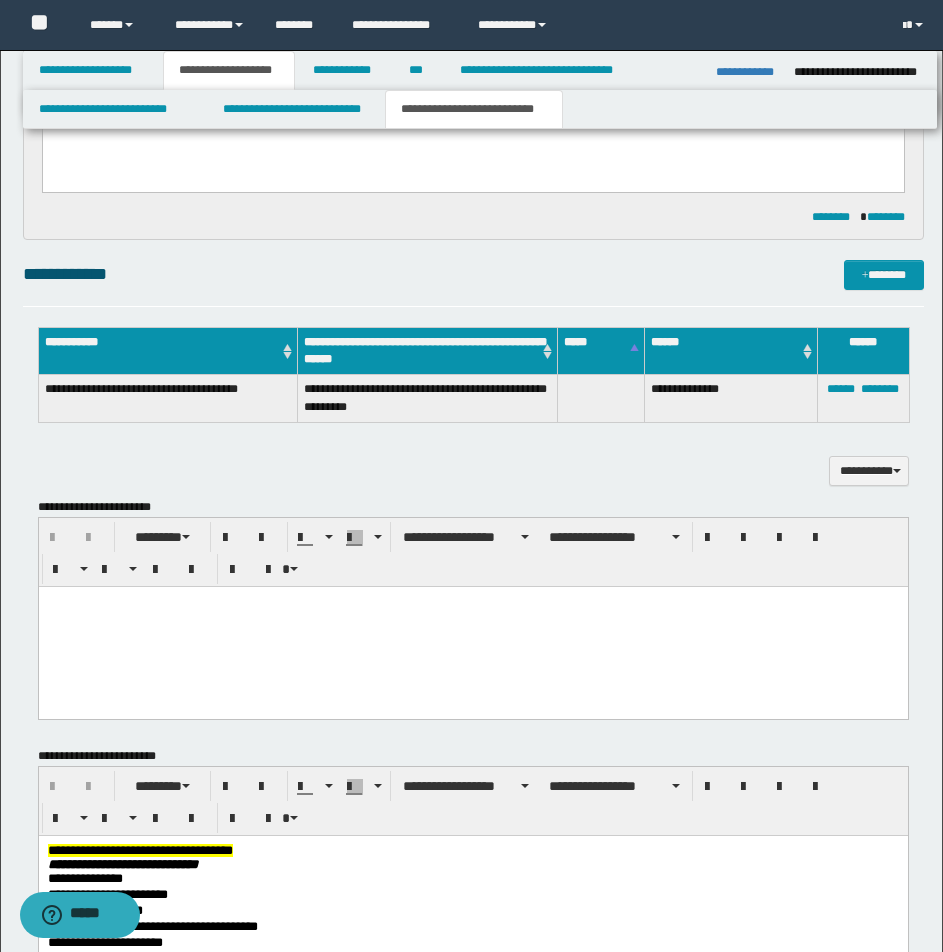 click at bounding box center (472, 602) 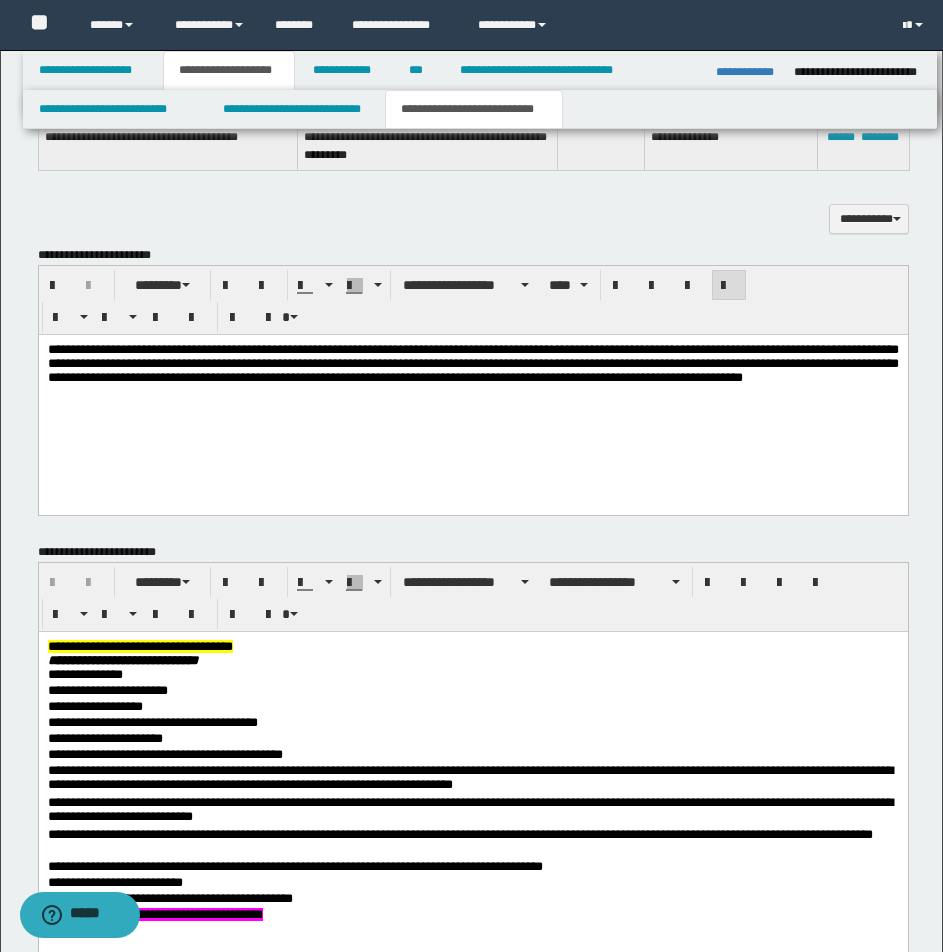 scroll, scrollTop: 893, scrollLeft: 0, axis: vertical 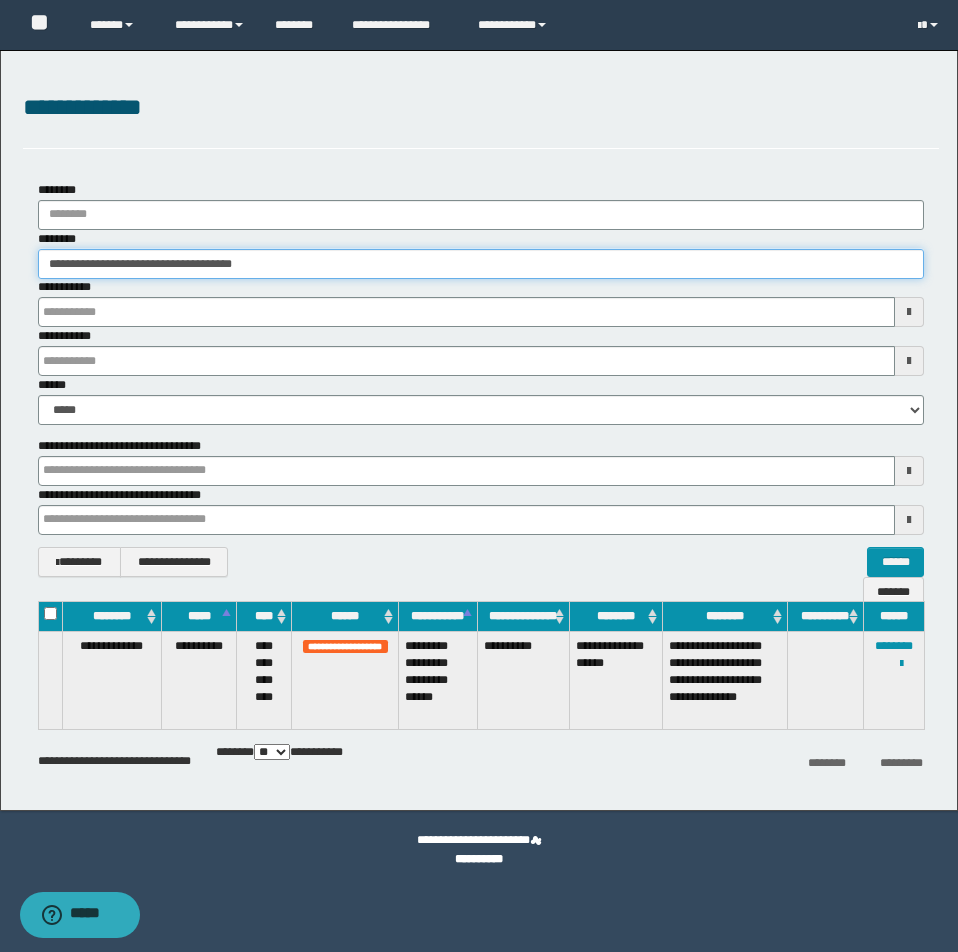 click on "**********" at bounding box center (481, 264) 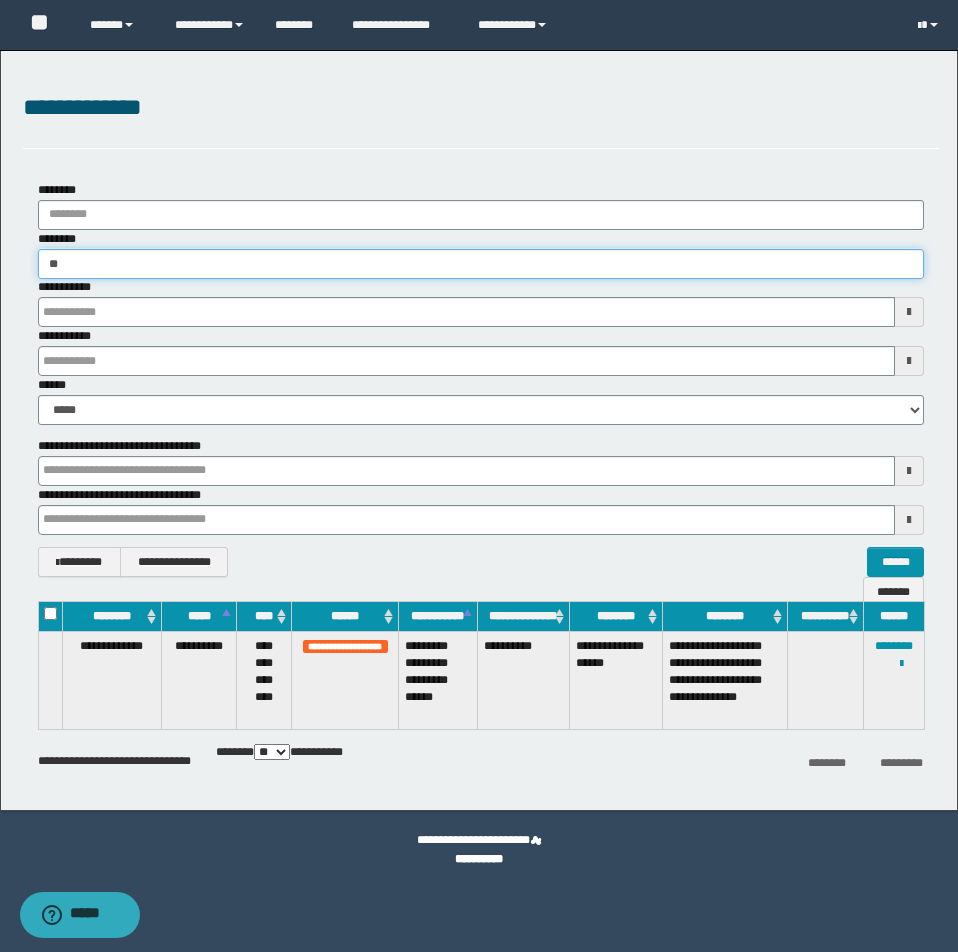 type on "*" 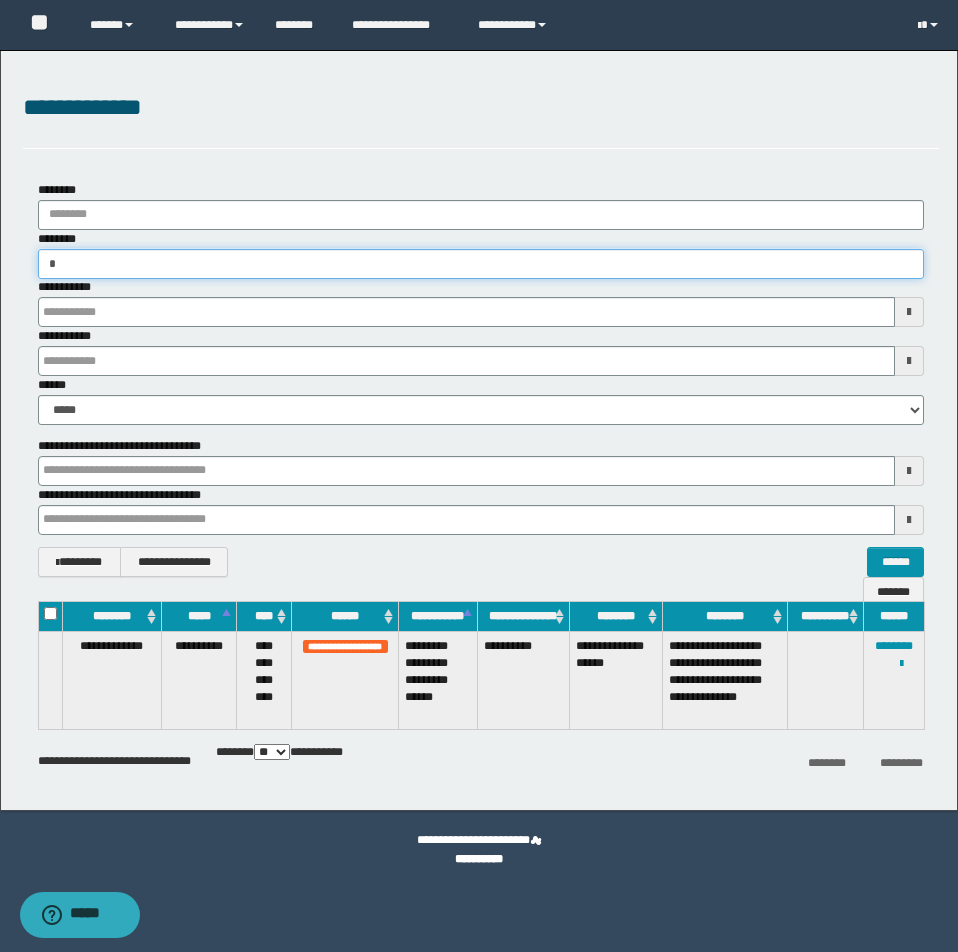 type on "**" 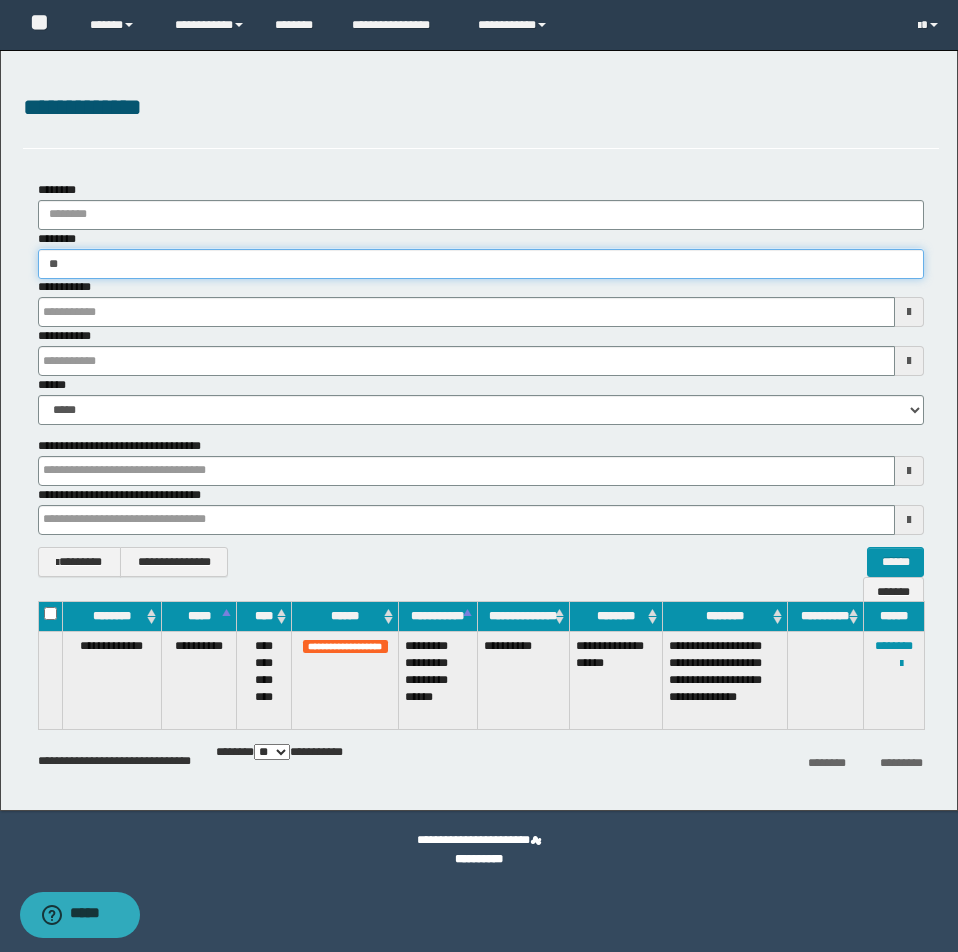 type on "**" 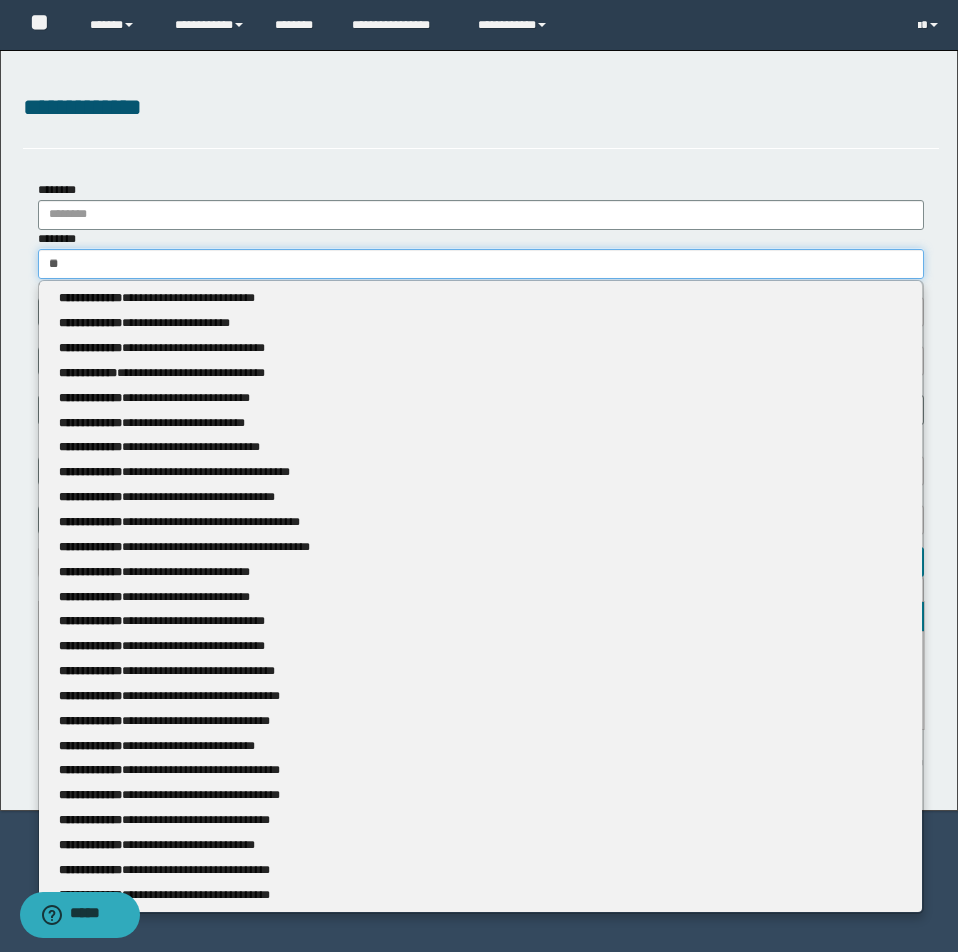 type 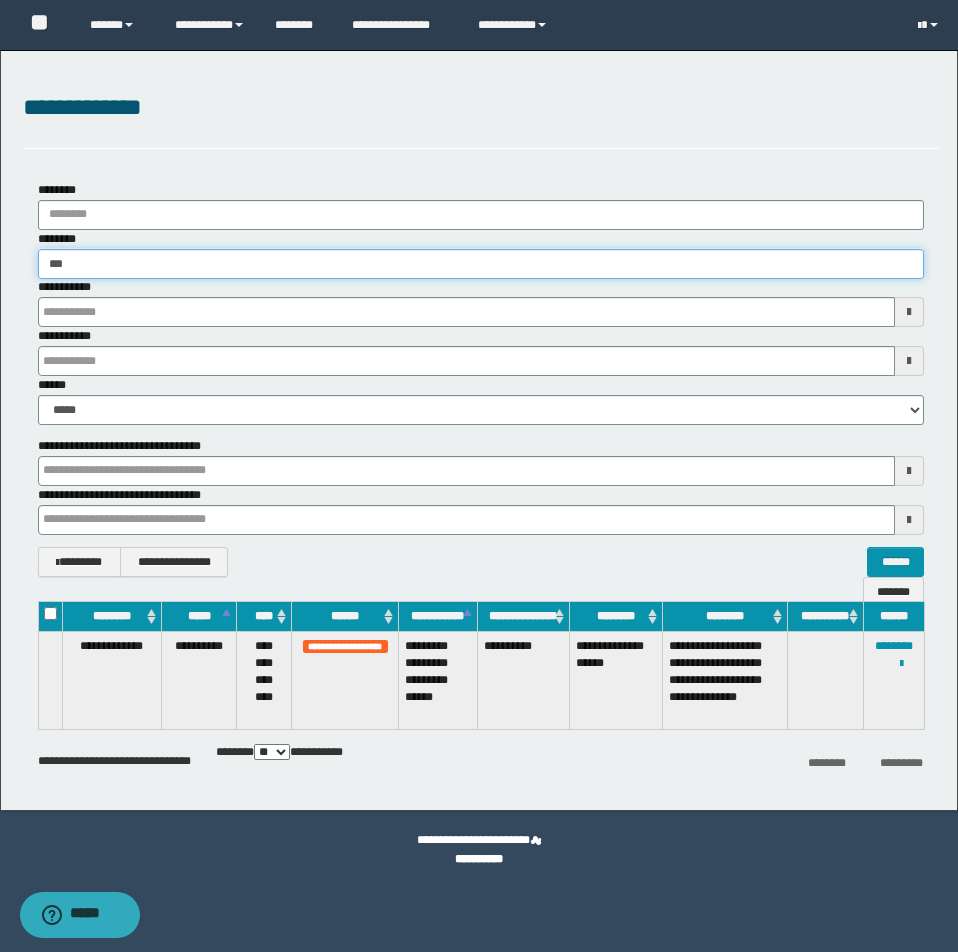 type on "****" 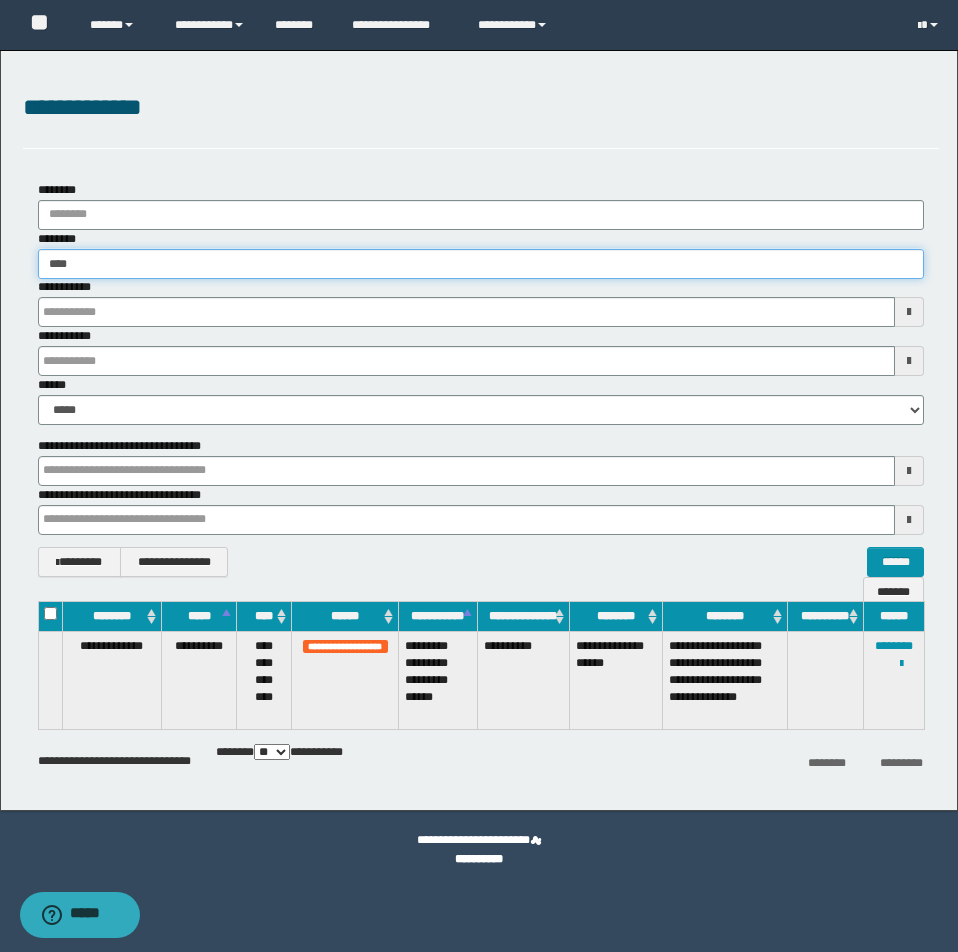 type on "****" 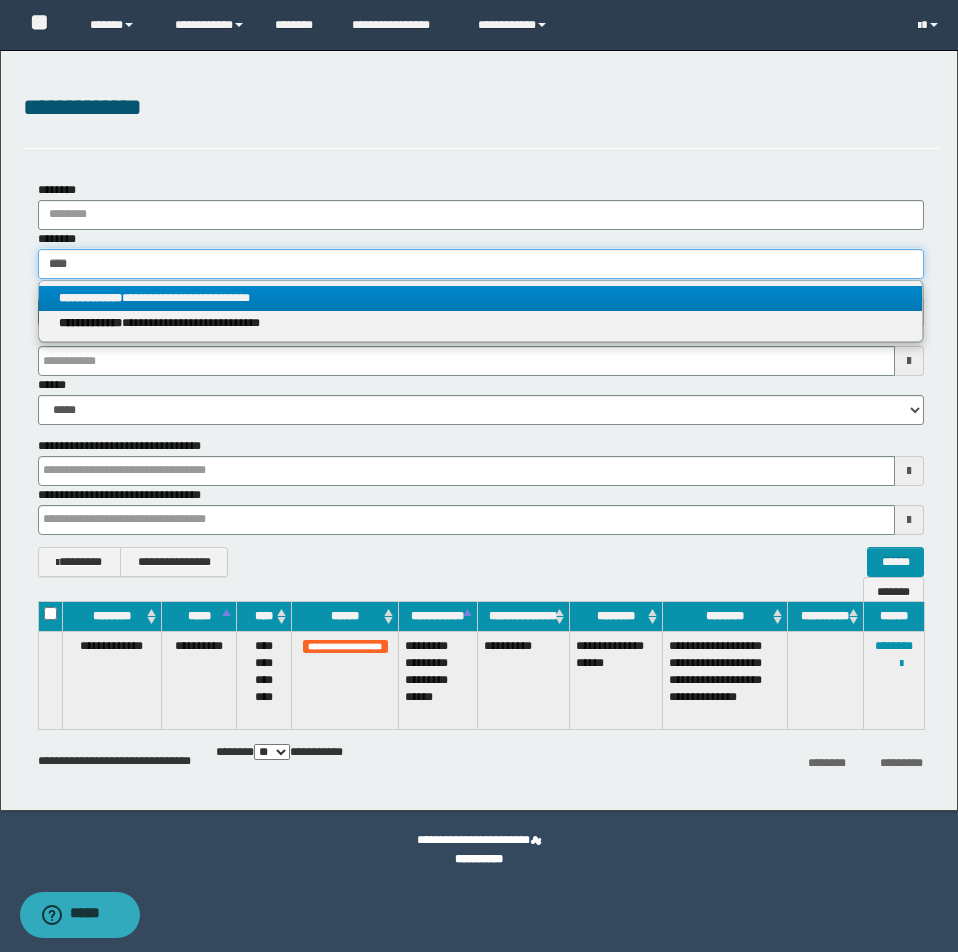 type on "****" 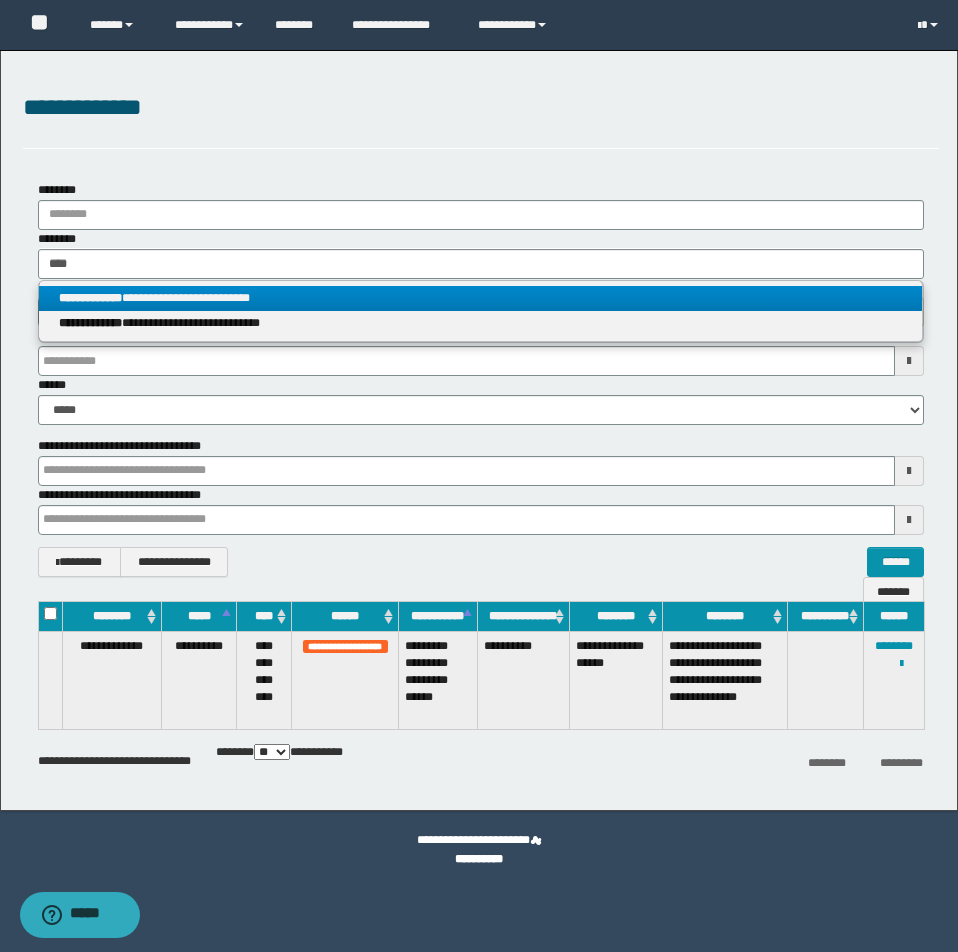 click on "**********" at bounding box center [480, 298] 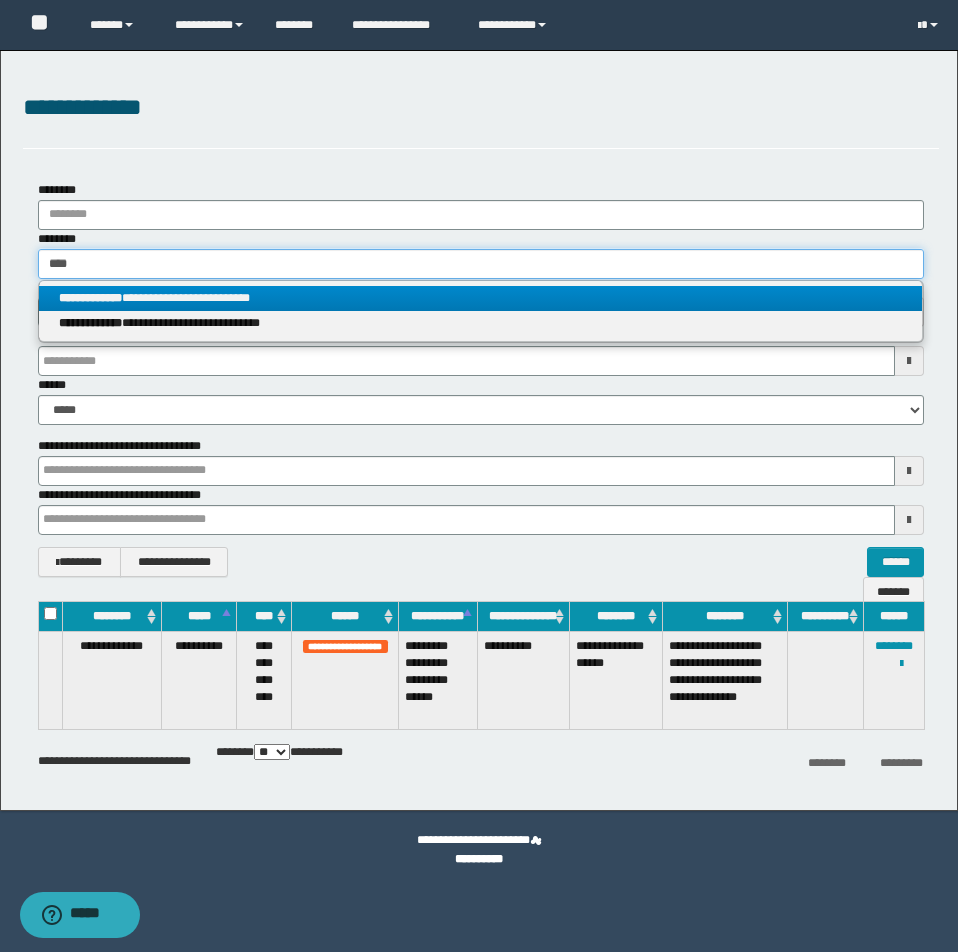type 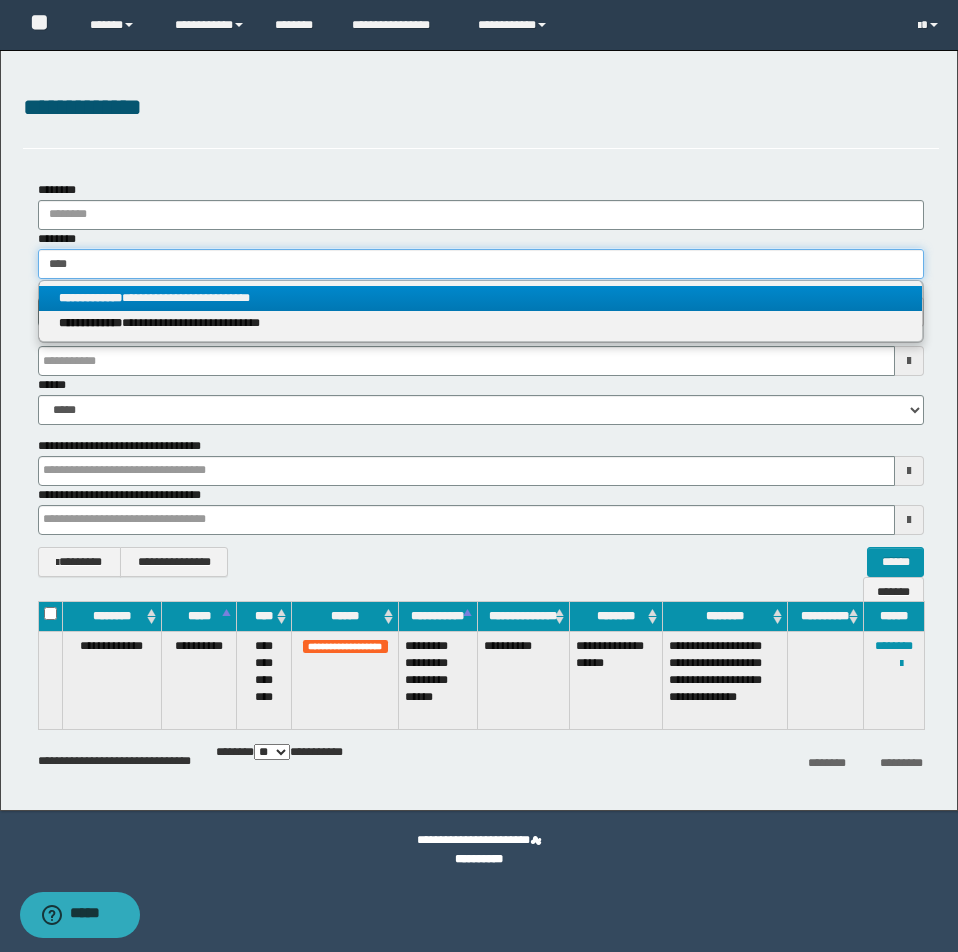 type on "**********" 